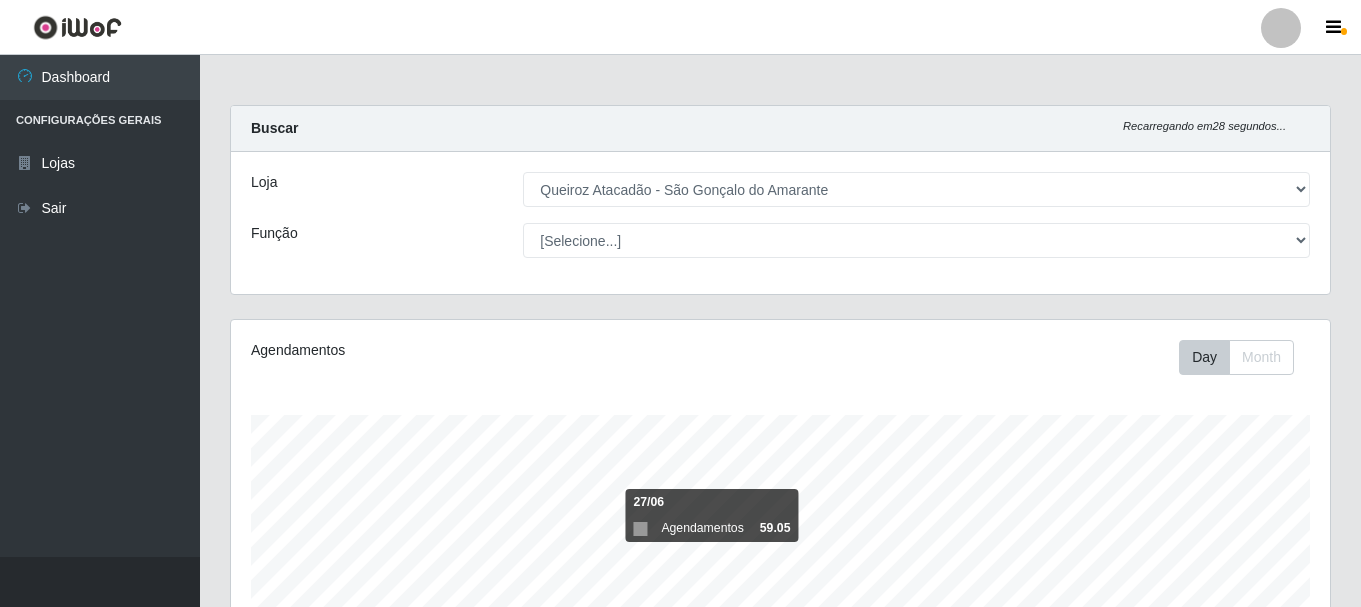 select on "464" 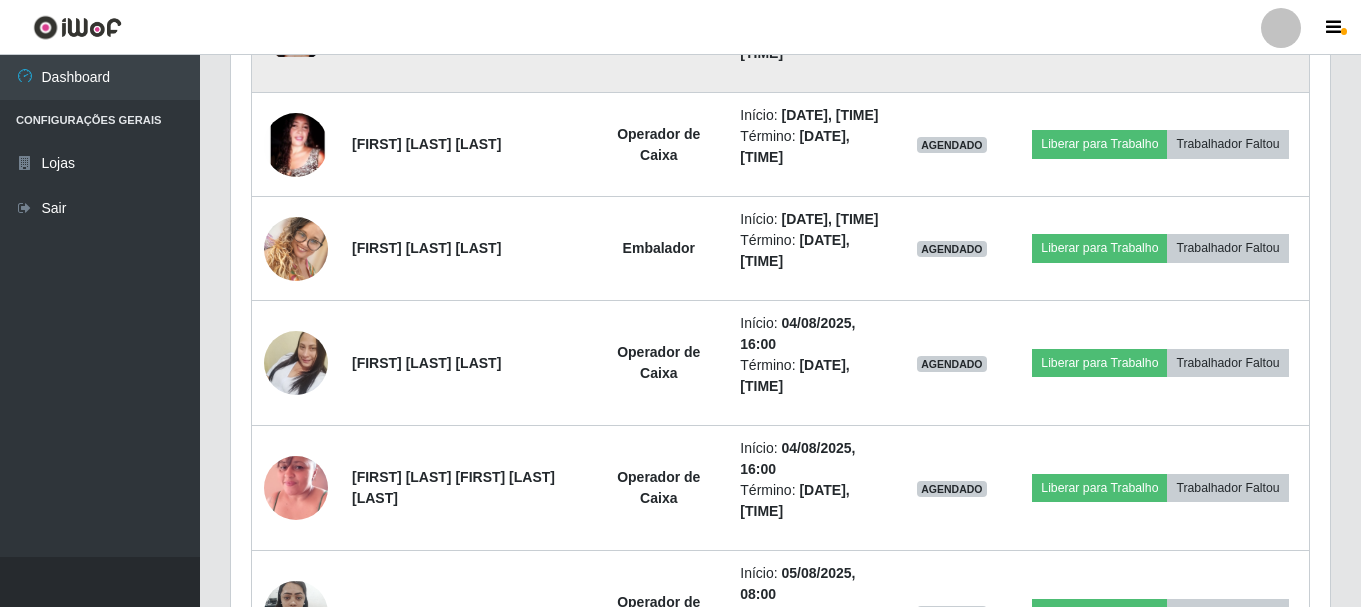 scroll, scrollTop: 999585, scrollLeft: 998901, axis: both 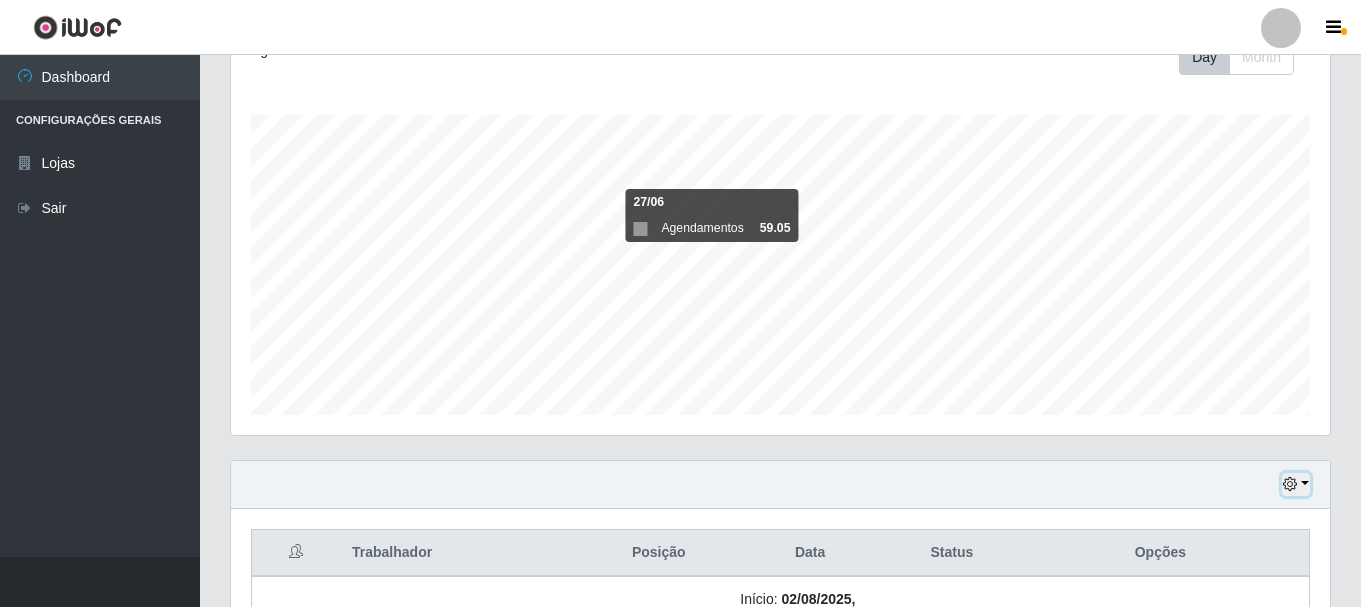 click at bounding box center (1296, 484) 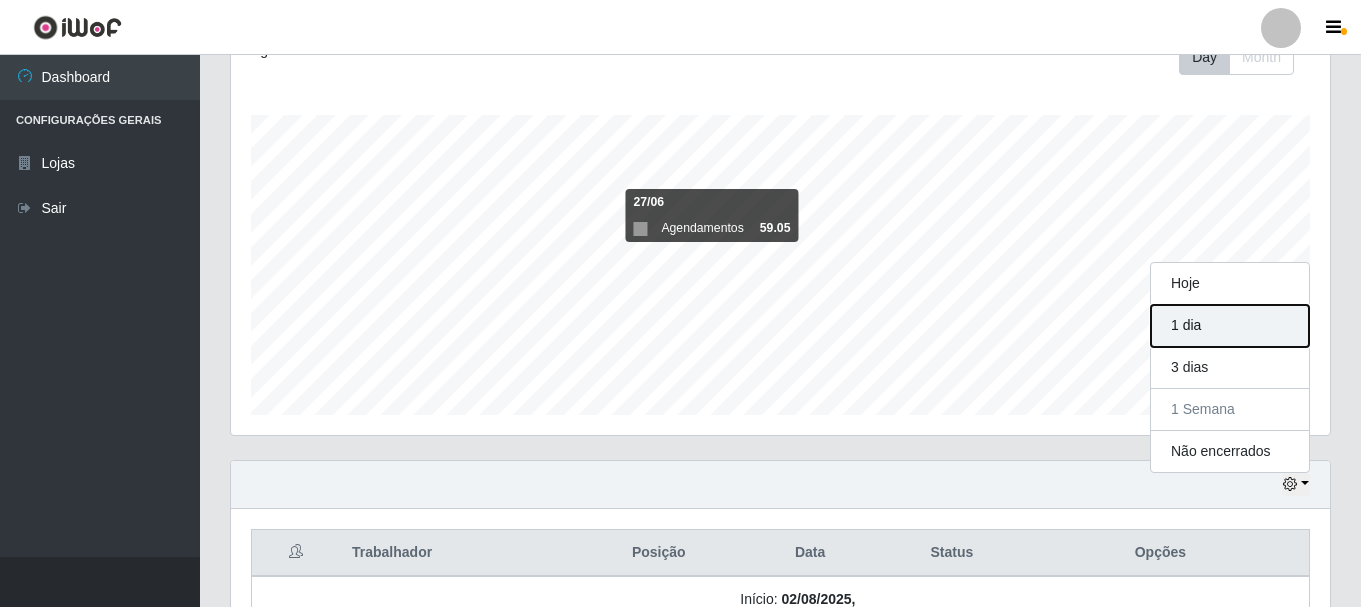 click on "1 dia" at bounding box center (1230, 326) 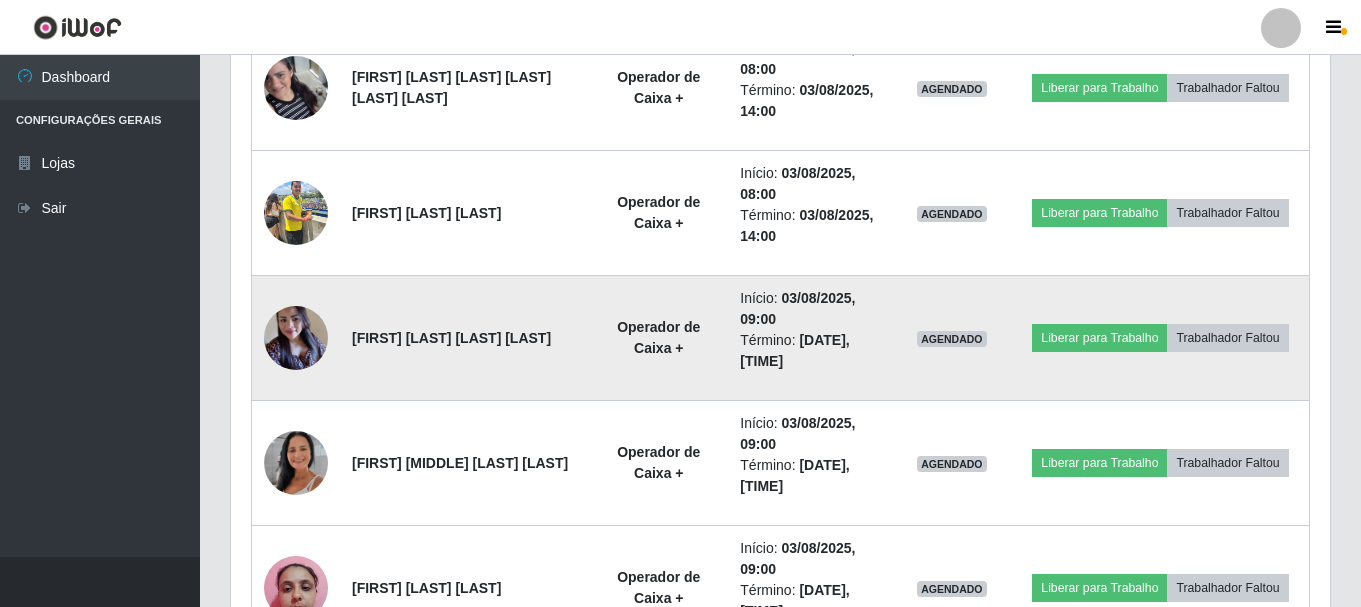 scroll, scrollTop: 1790, scrollLeft: 0, axis: vertical 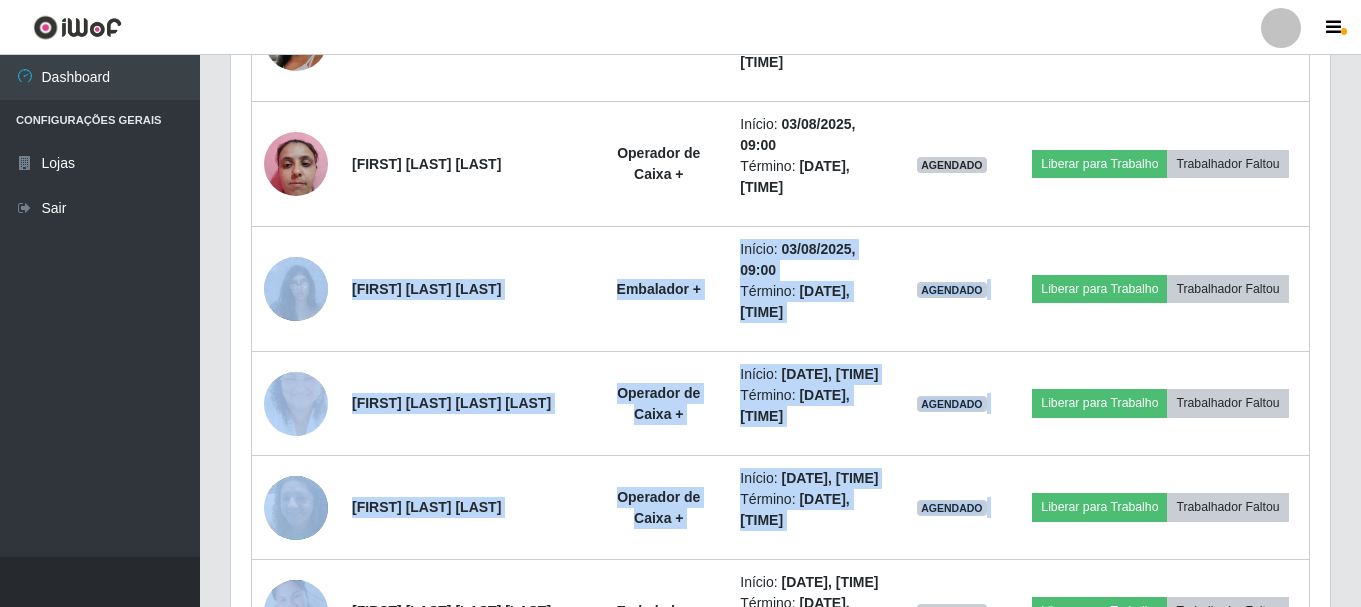 drag, startPoint x: 1291, startPoint y: 581, endPoint x: 1214, endPoint y: 646, distance: 100.76706 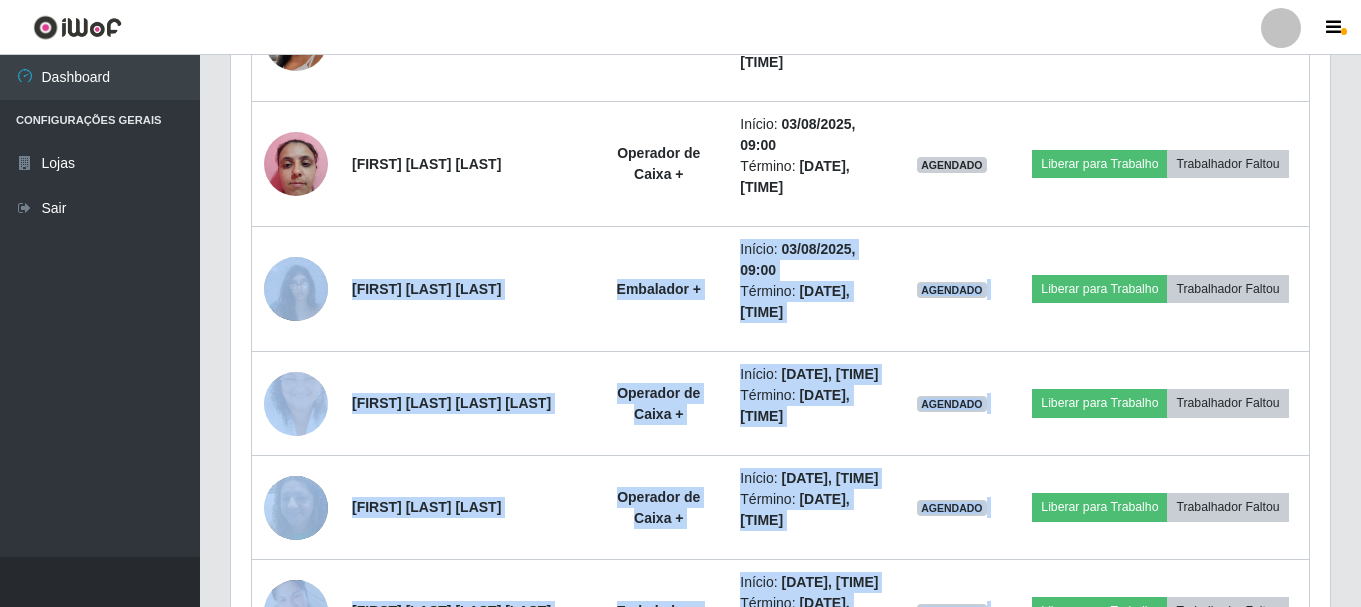 scroll, scrollTop: 2210, scrollLeft: 0, axis: vertical 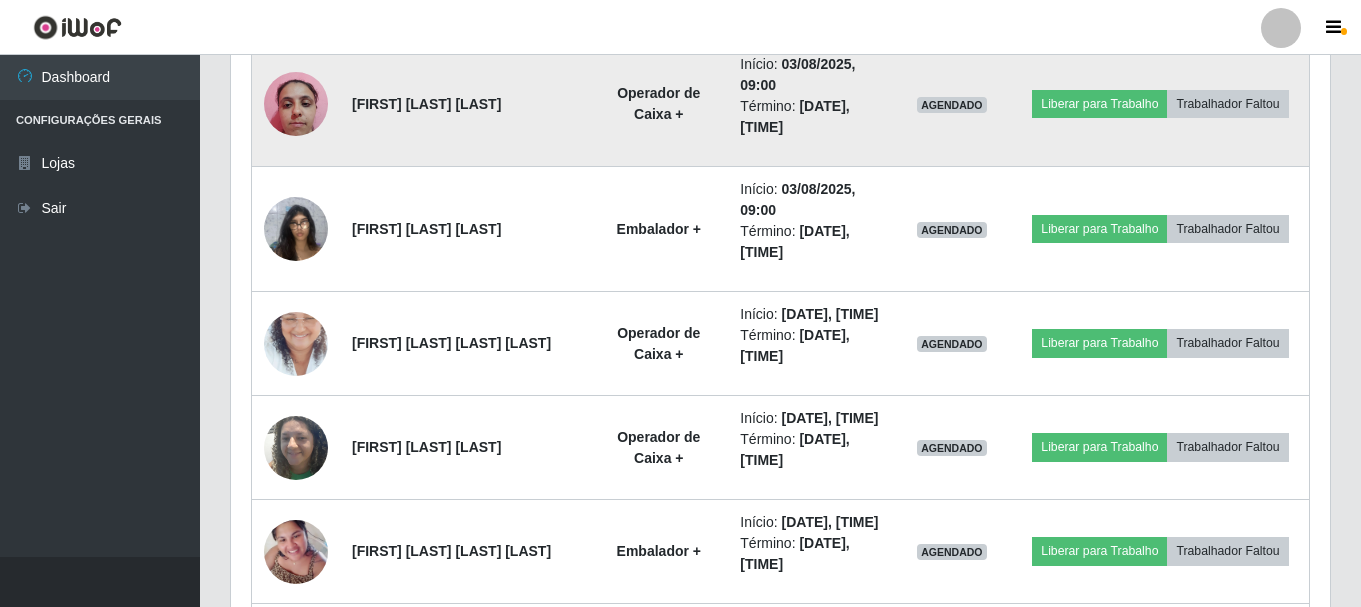 click on "AGENDADO" at bounding box center [952, 104] 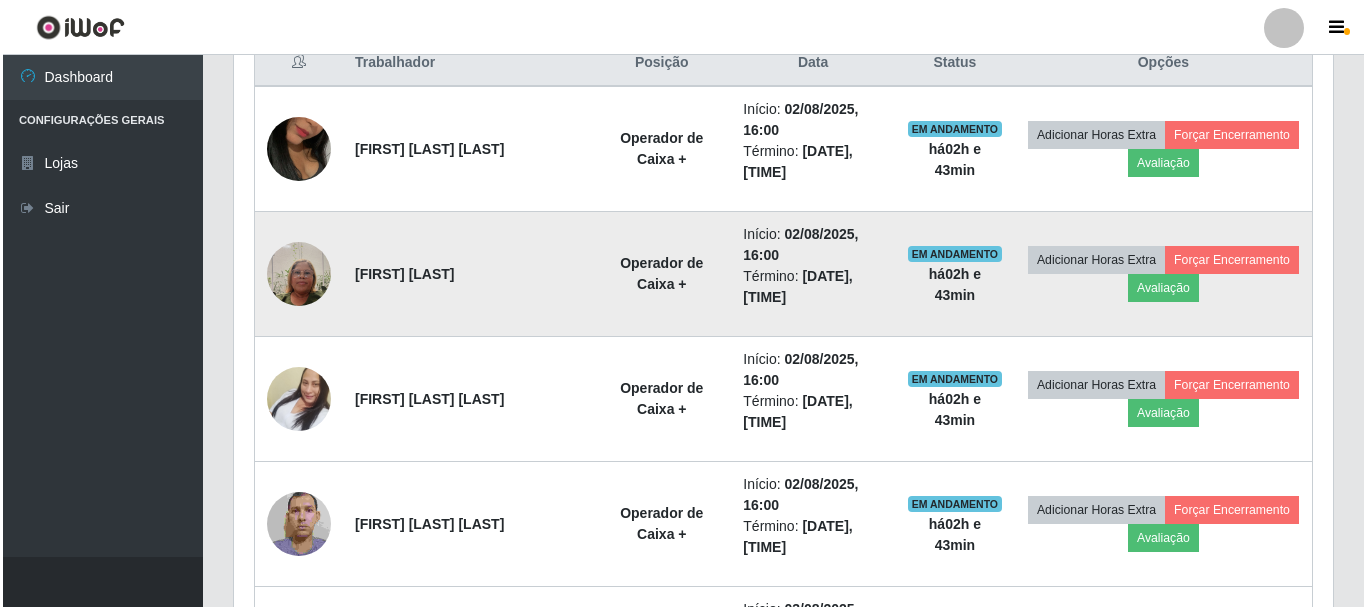 scroll, scrollTop: 590, scrollLeft: 0, axis: vertical 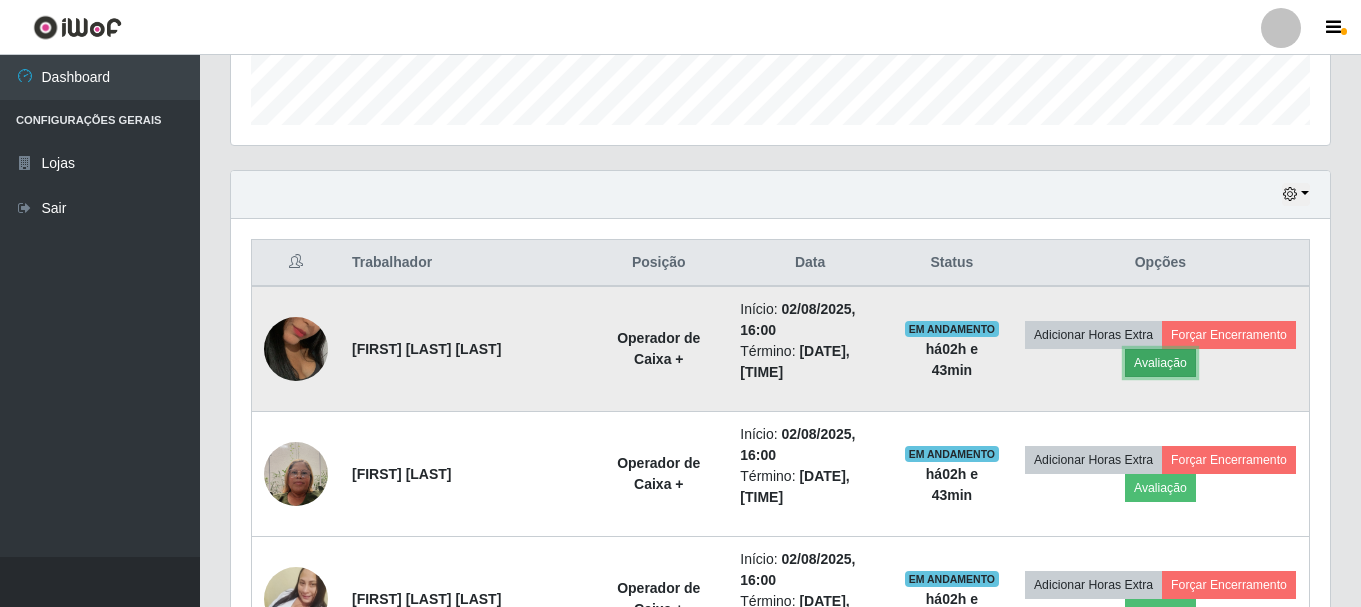 click on "Avaliação" at bounding box center [1160, 363] 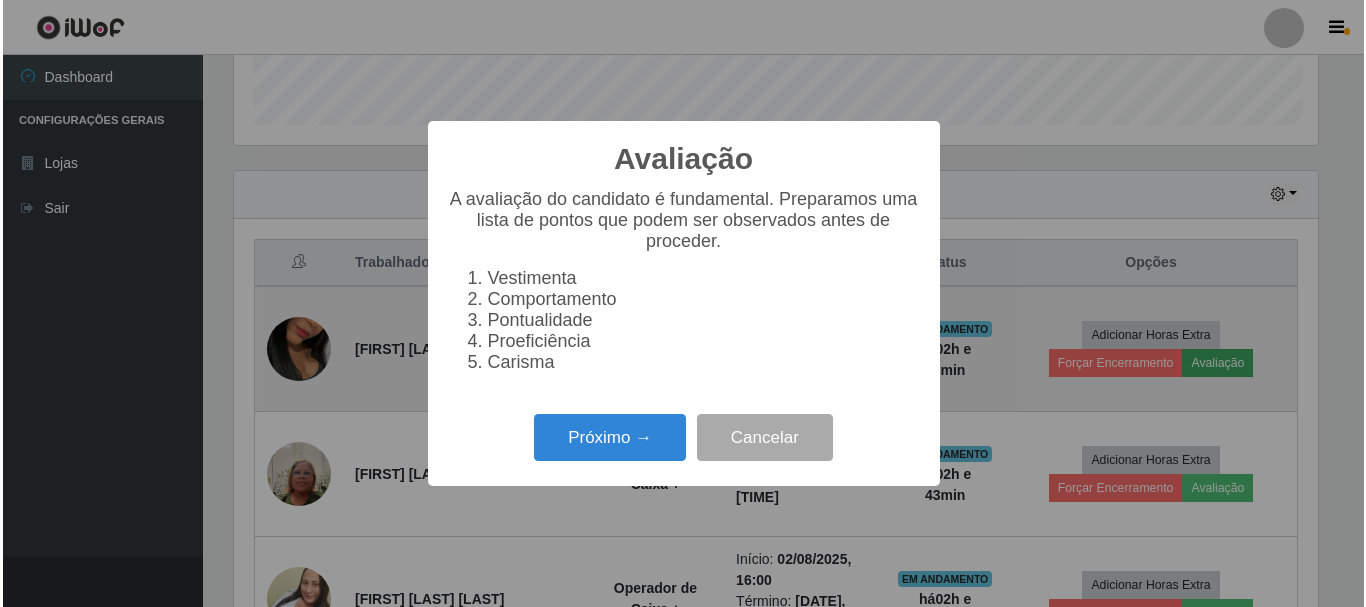 scroll, scrollTop: 999585, scrollLeft: 998911, axis: both 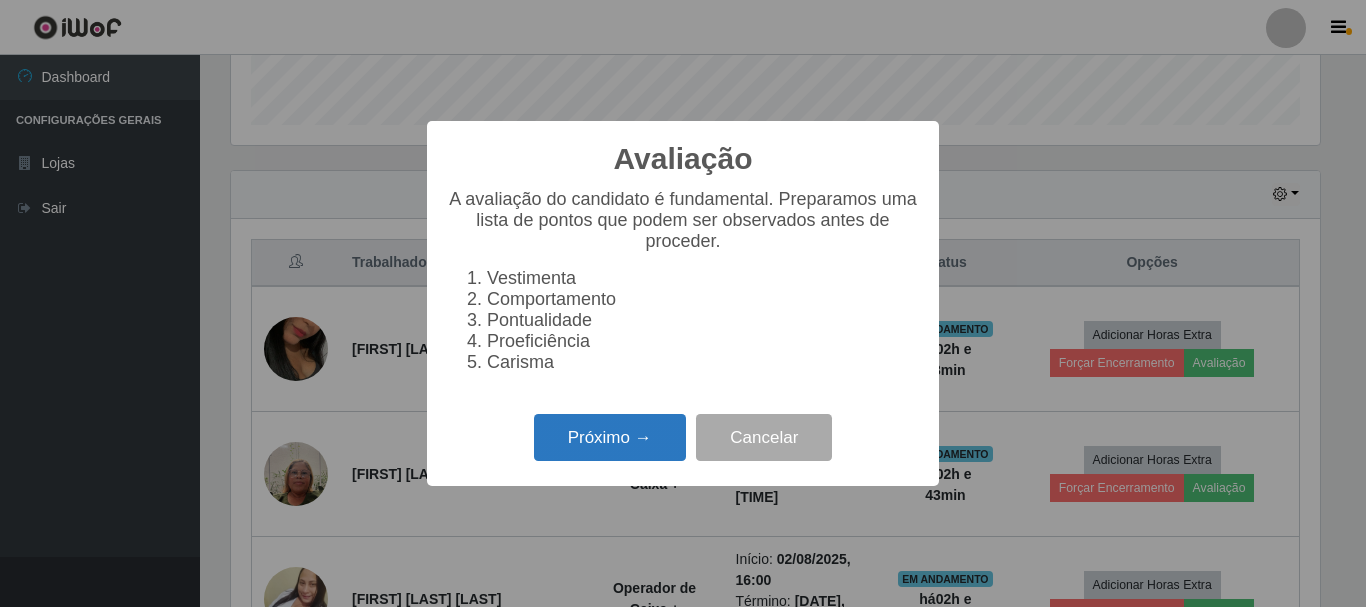 click on "Próximo →" at bounding box center [610, 437] 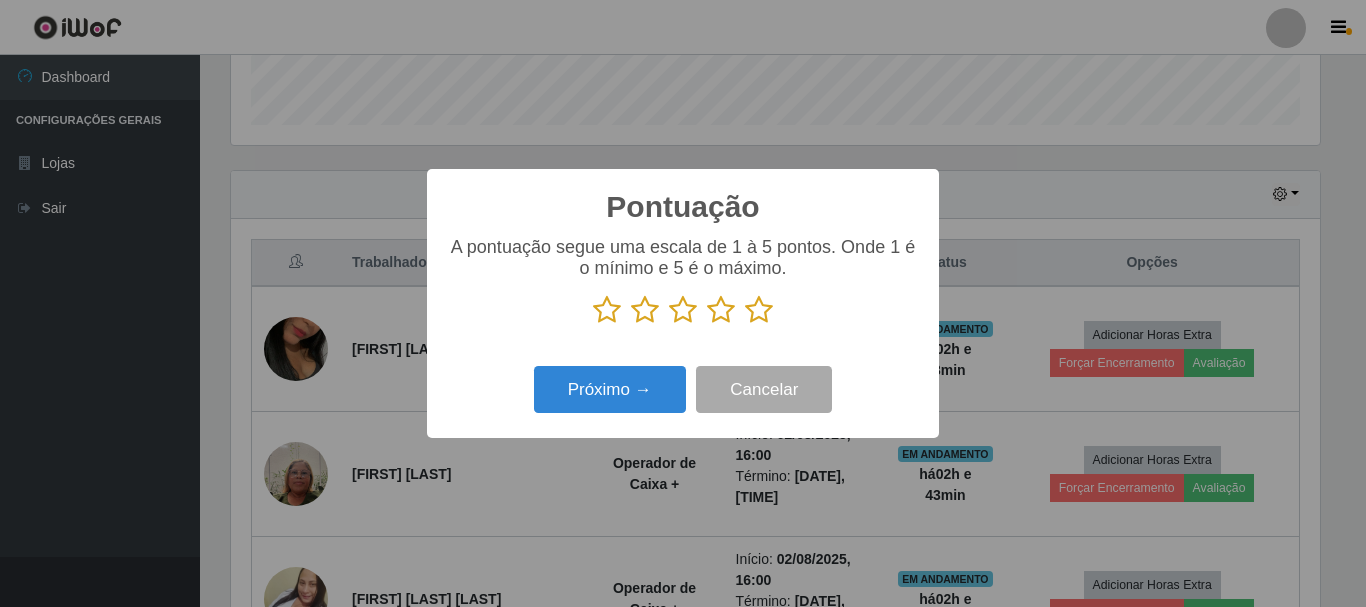 scroll, scrollTop: 999585, scrollLeft: 998911, axis: both 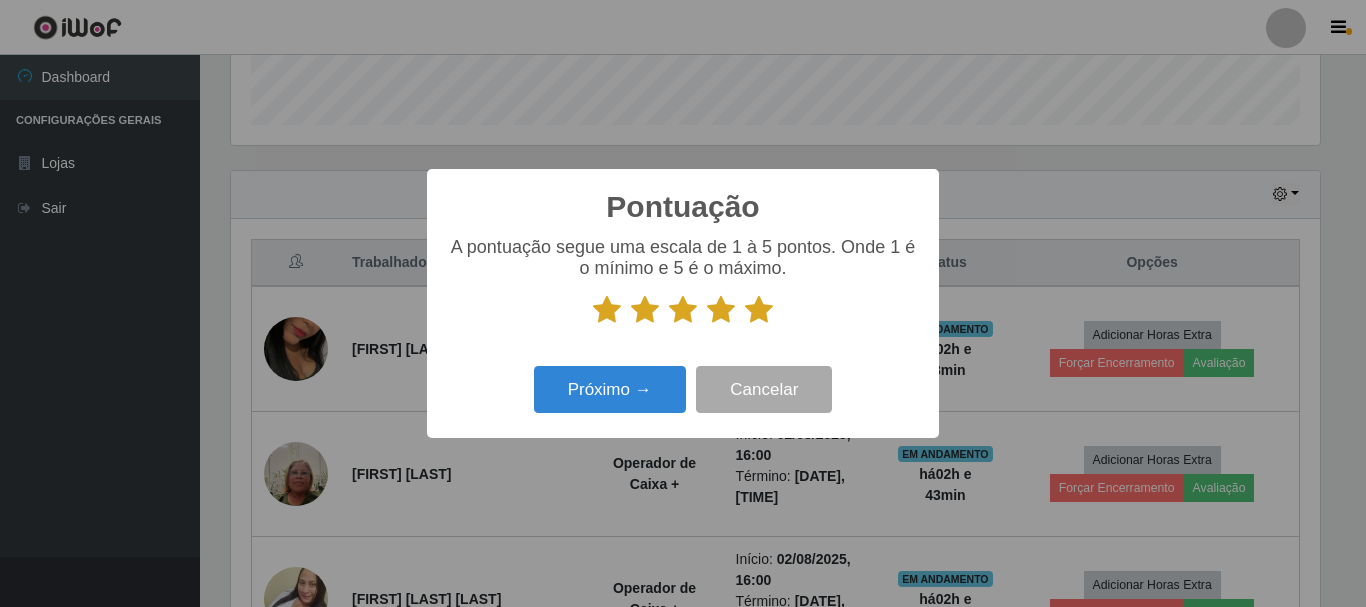 click at bounding box center [759, 310] 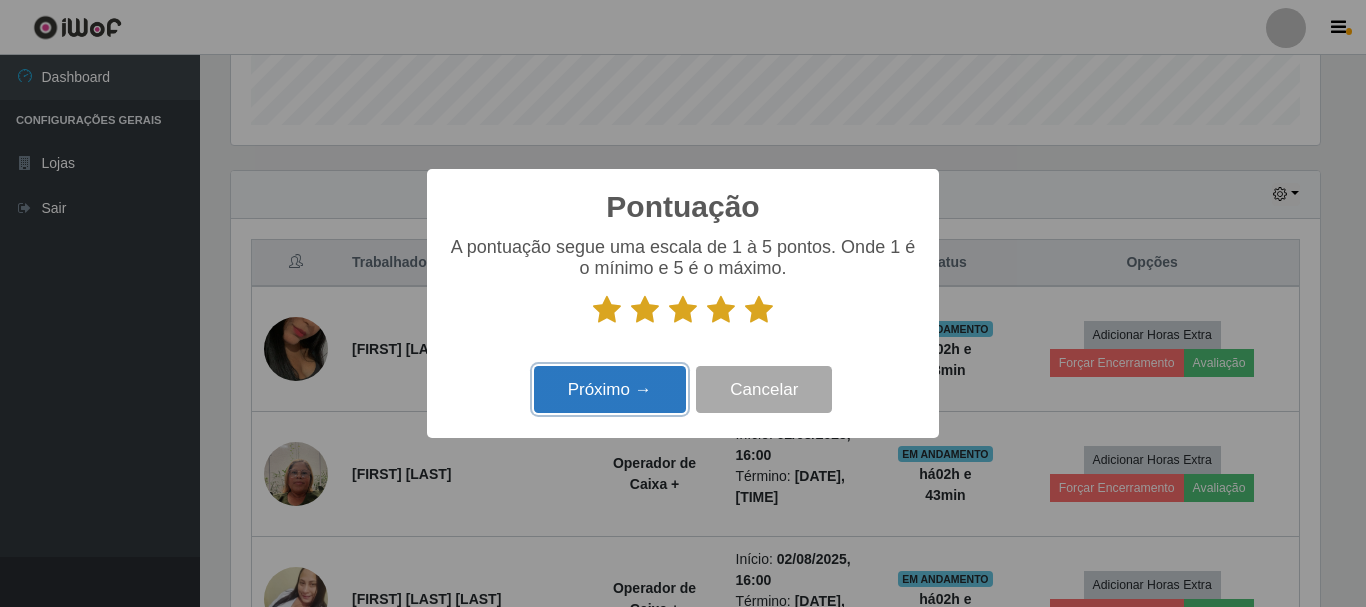 click on "Próximo →" at bounding box center [610, 389] 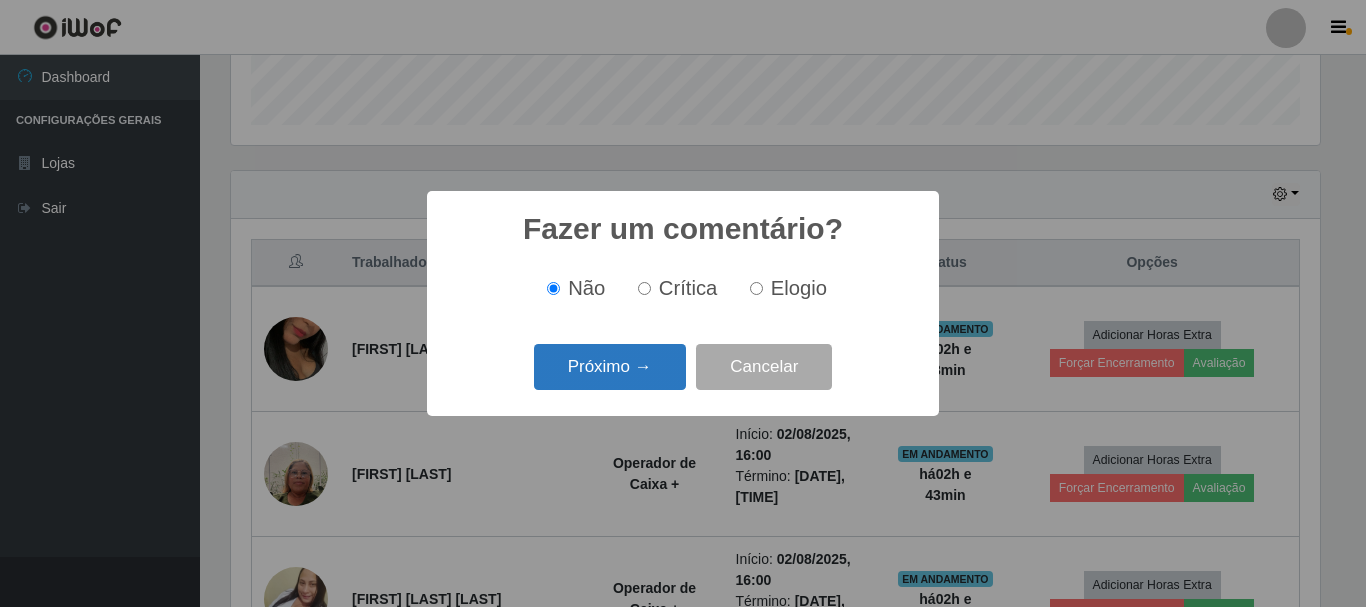 click on "Próximo →" at bounding box center [610, 367] 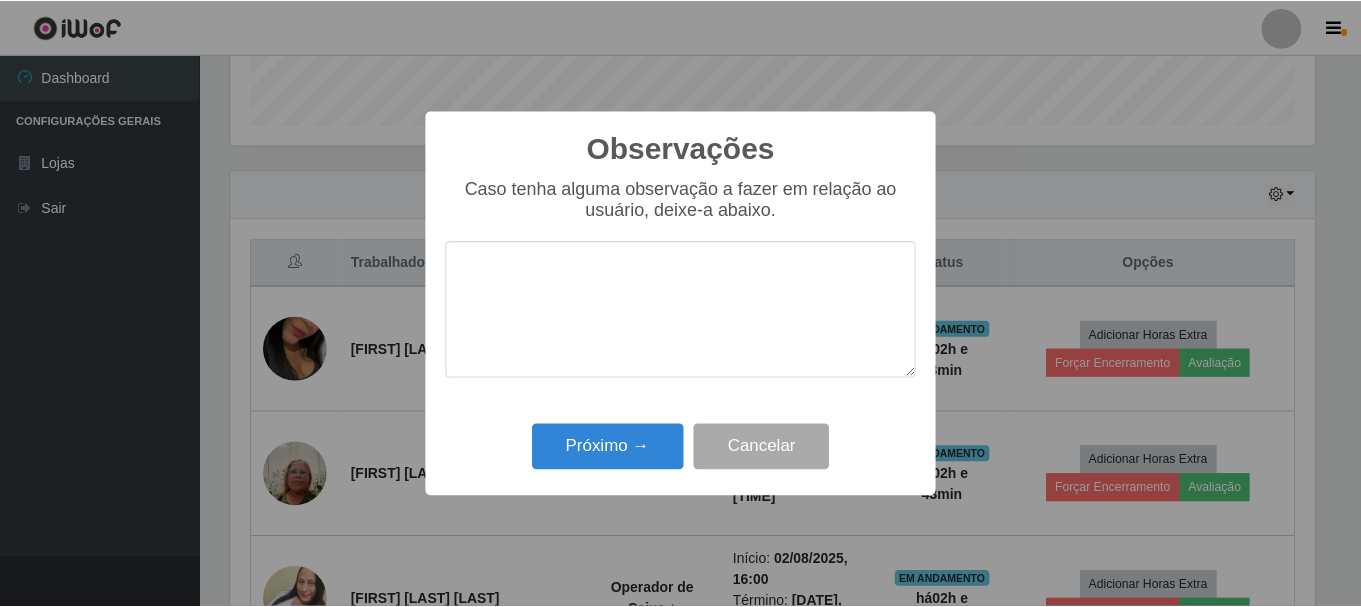 scroll, scrollTop: 999585, scrollLeft: 998911, axis: both 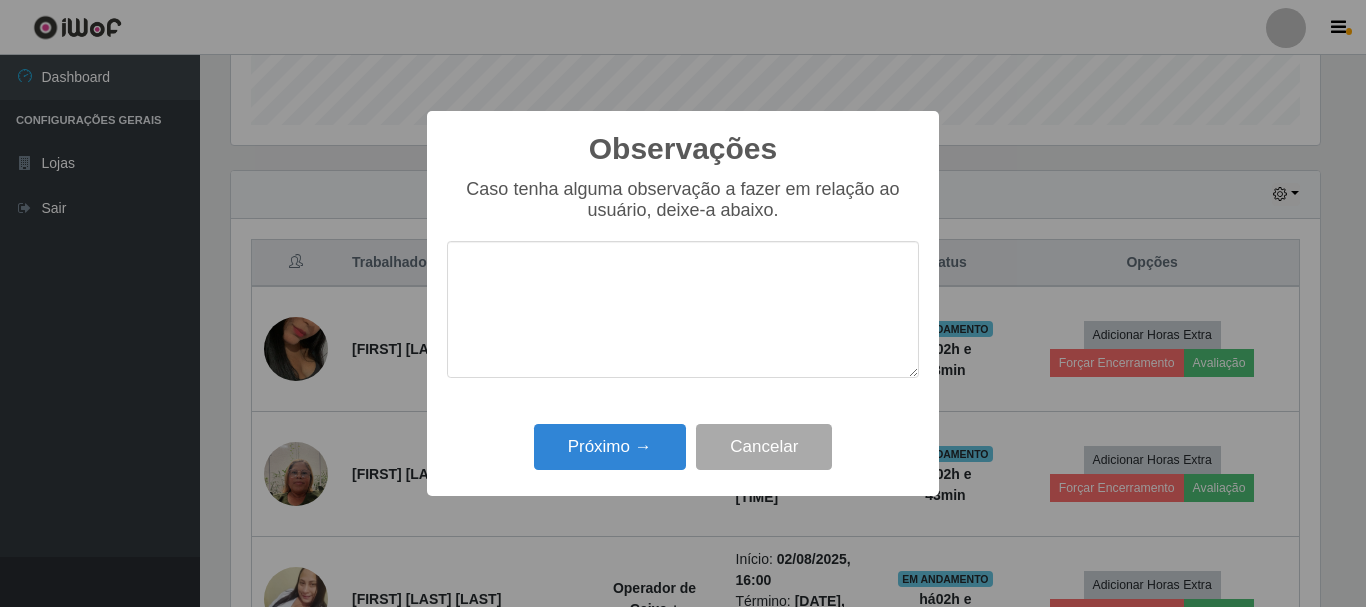 click on "Observações × Caso tenha alguma observação a fazer em relação ao usuário, deixe-a abaixo. Próximo → Cancelar" at bounding box center (683, 303) 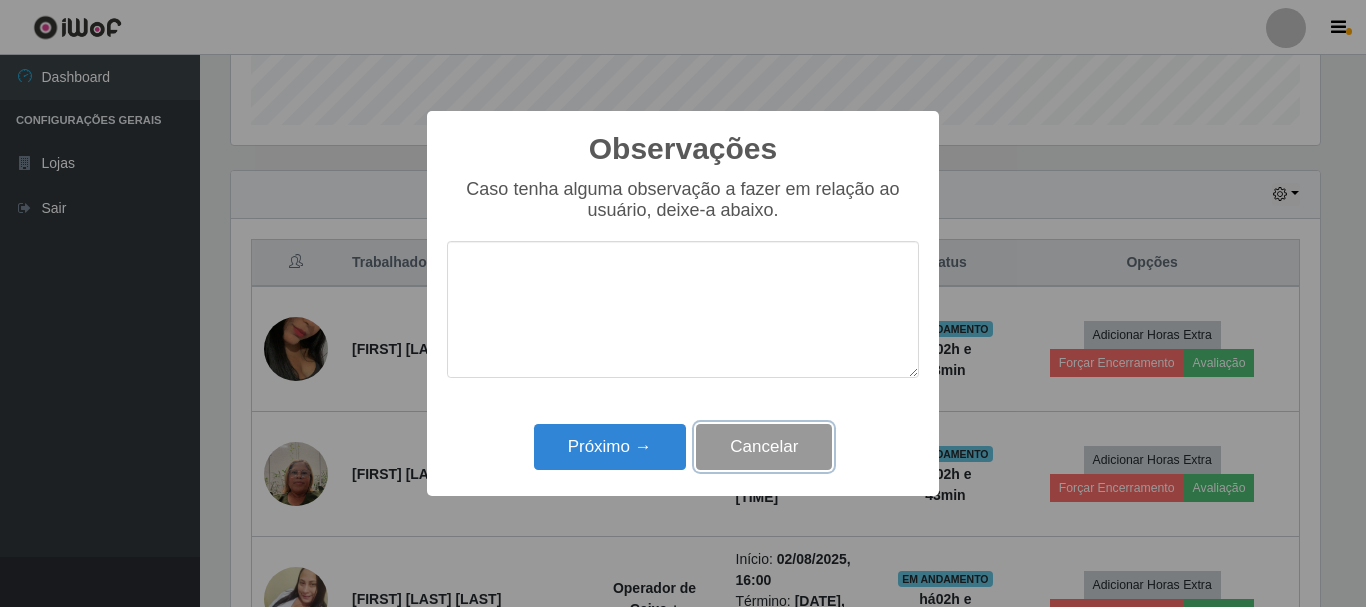 click on "Cancelar" at bounding box center [764, 447] 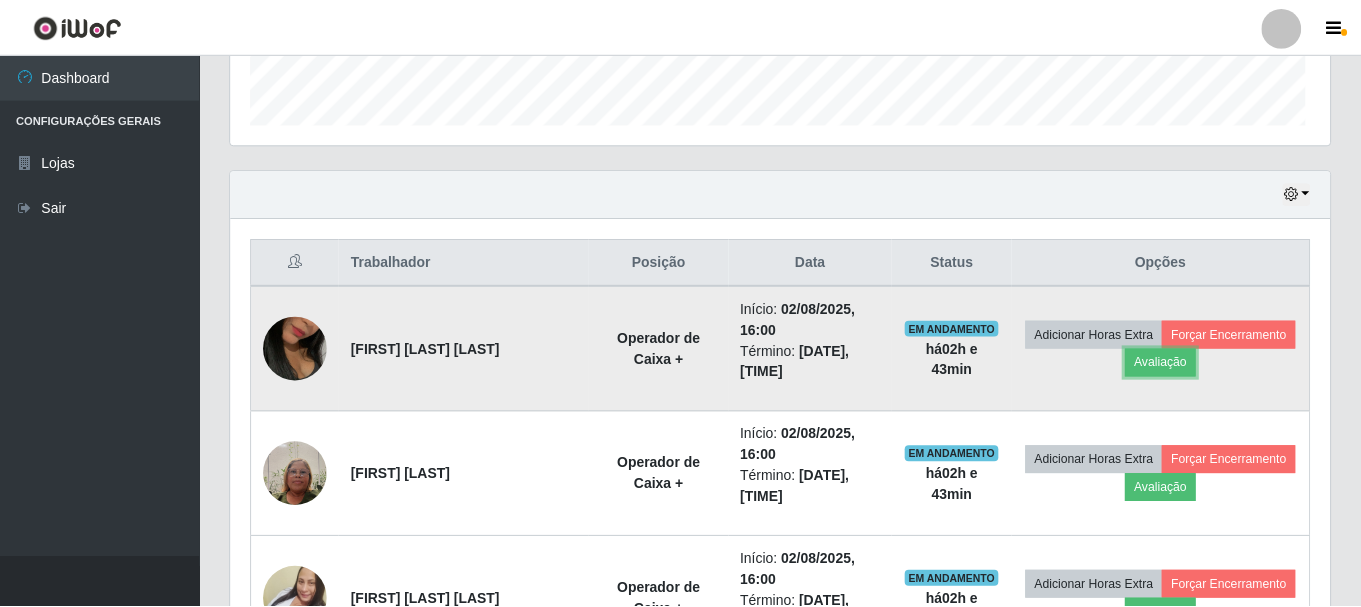 scroll, scrollTop: 999585, scrollLeft: 998901, axis: both 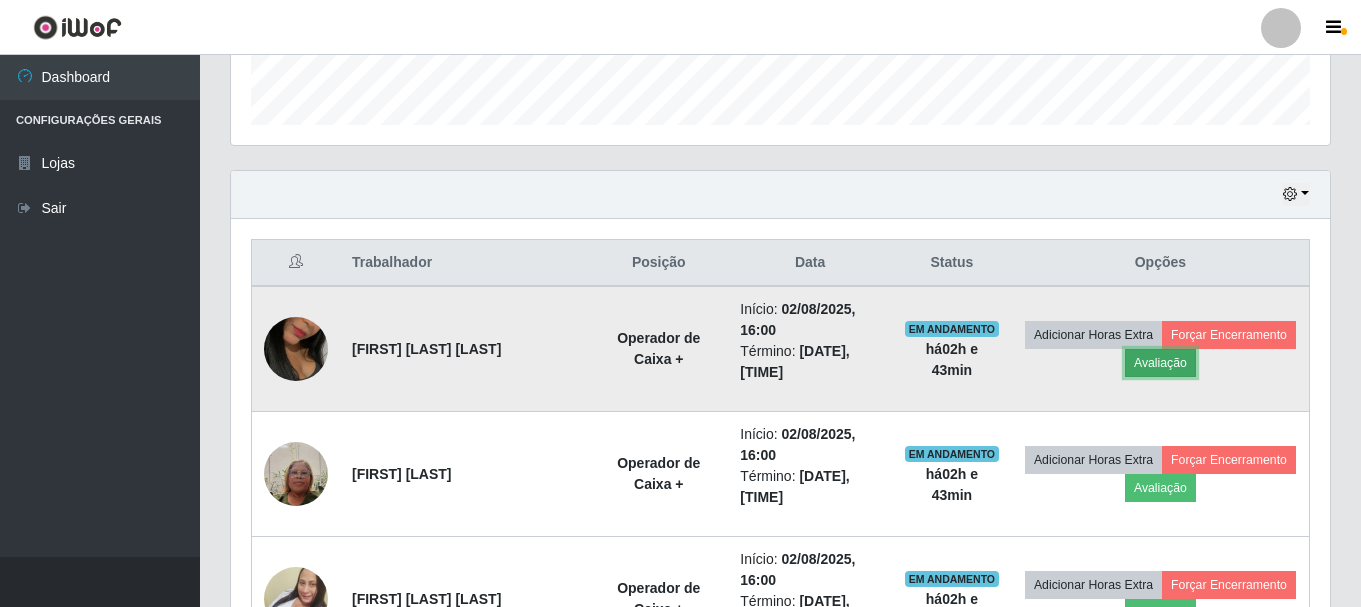 click on "Avaliação" at bounding box center [1160, 363] 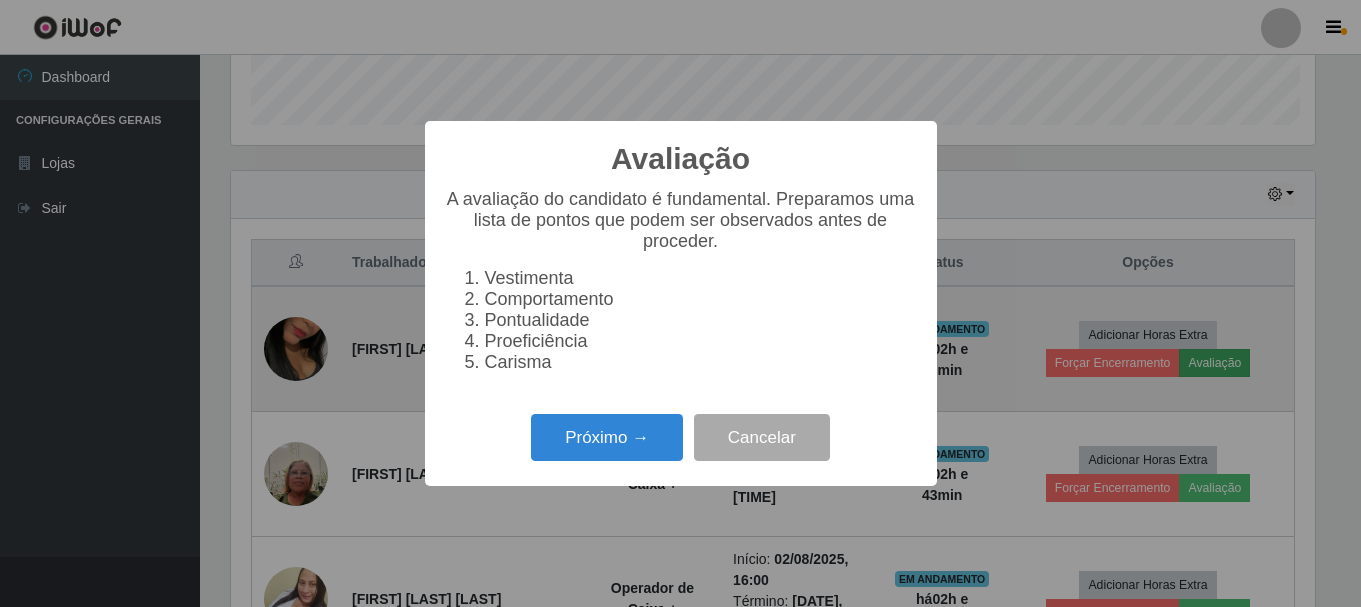 scroll, scrollTop: 999585, scrollLeft: 998911, axis: both 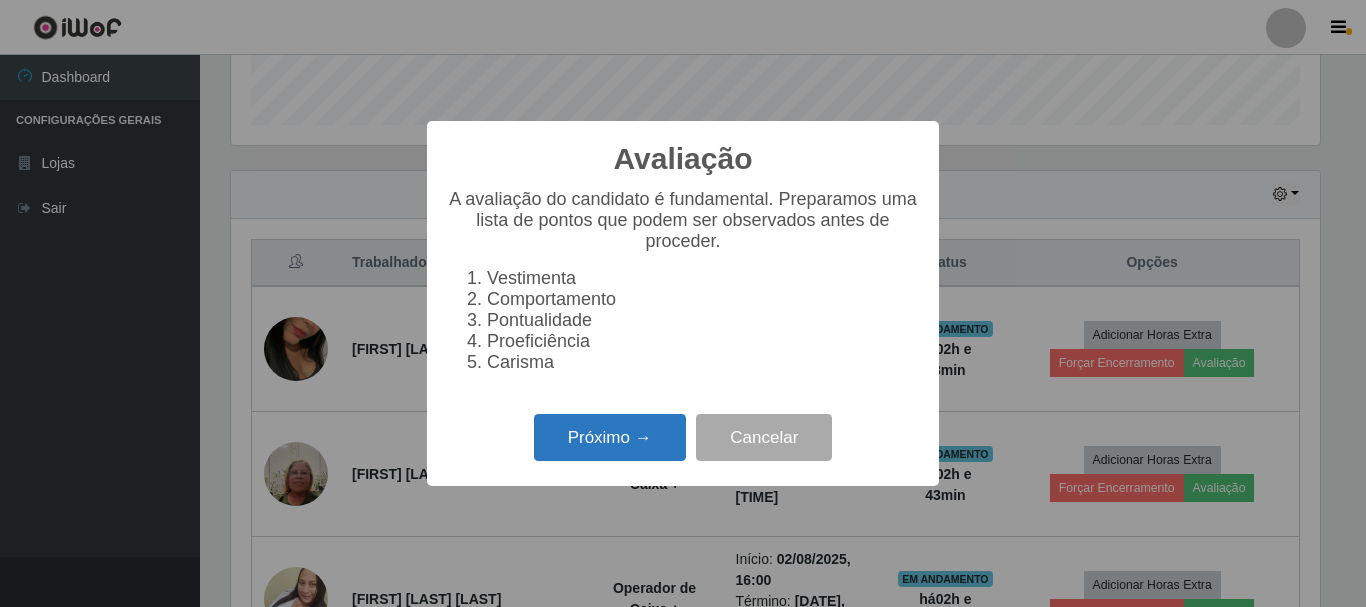 click on "Próximo →" at bounding box center [610, 437] 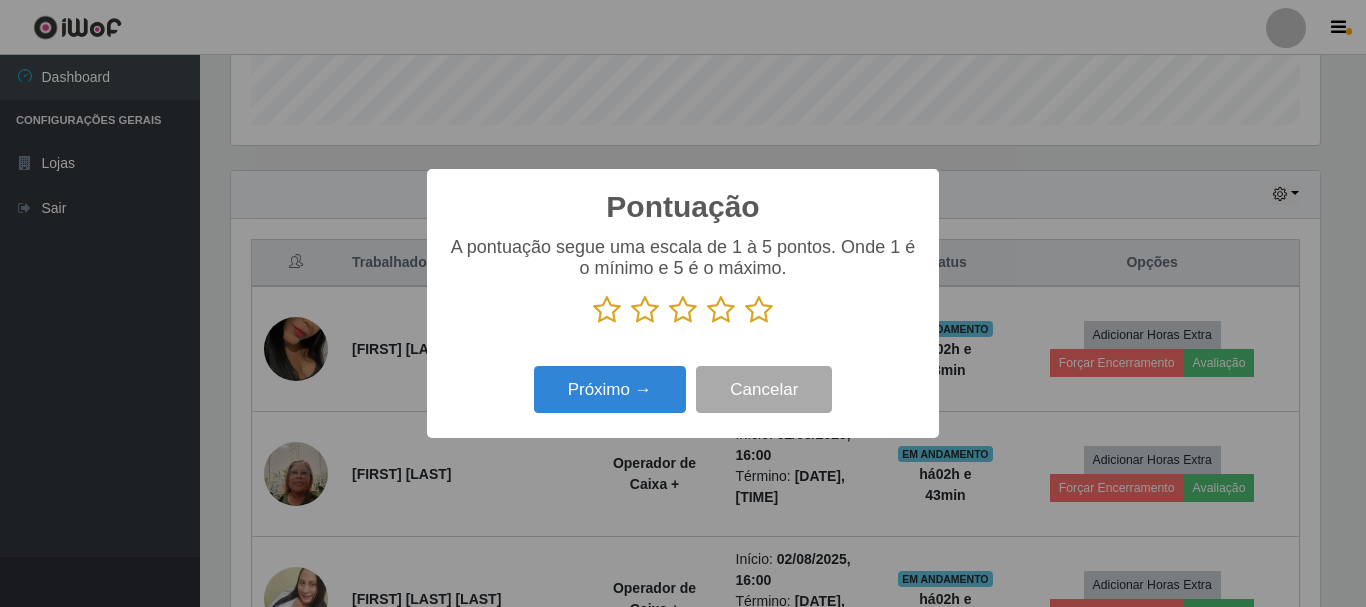 click at bounding box center [759, 310] 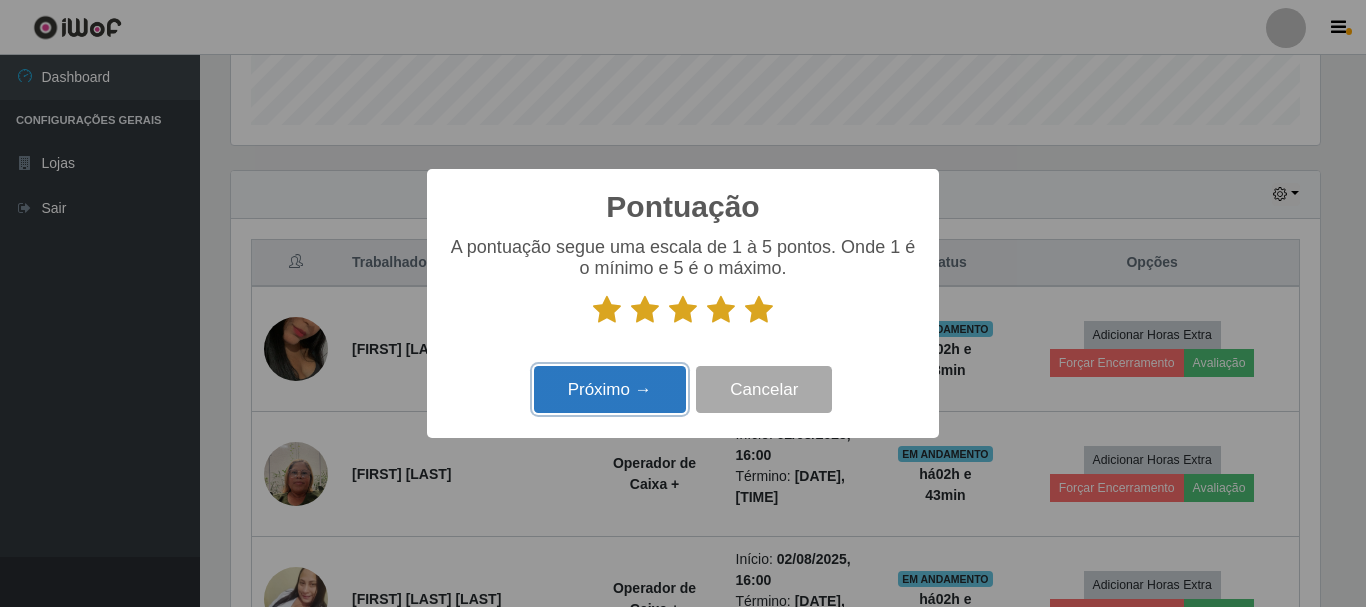 click on "Próximo →" at bounding box center [610, 389] 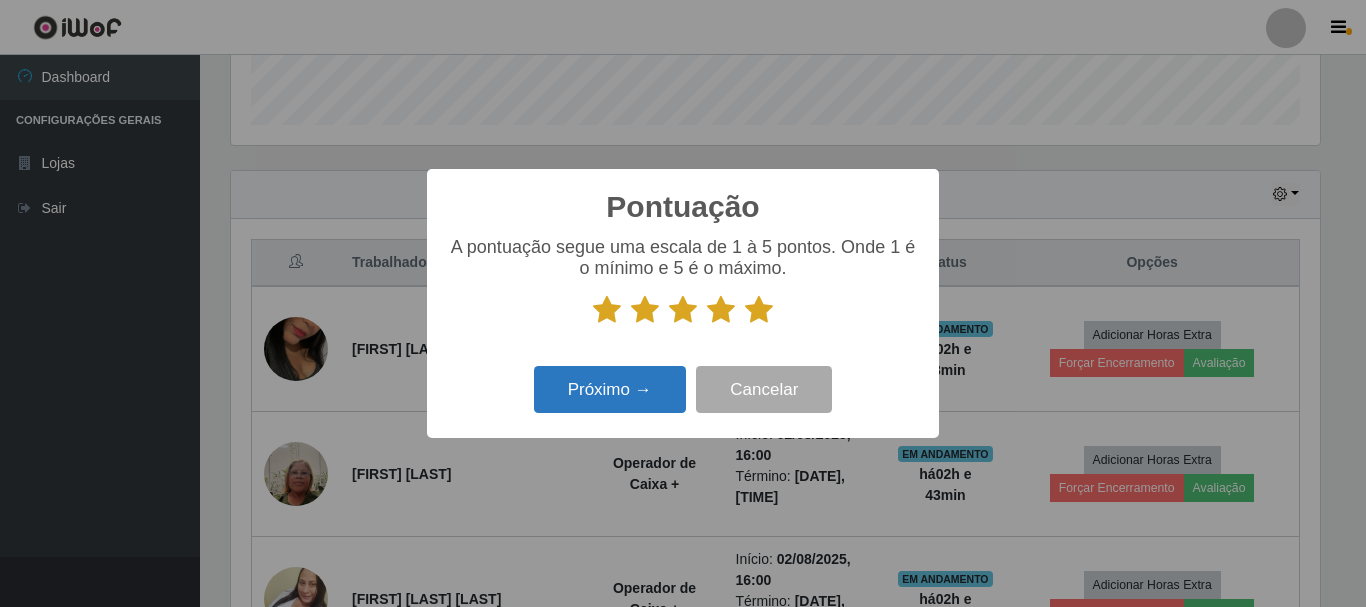 scroll, scrollTop: 999585, scrollLeft: 998911, axis: both 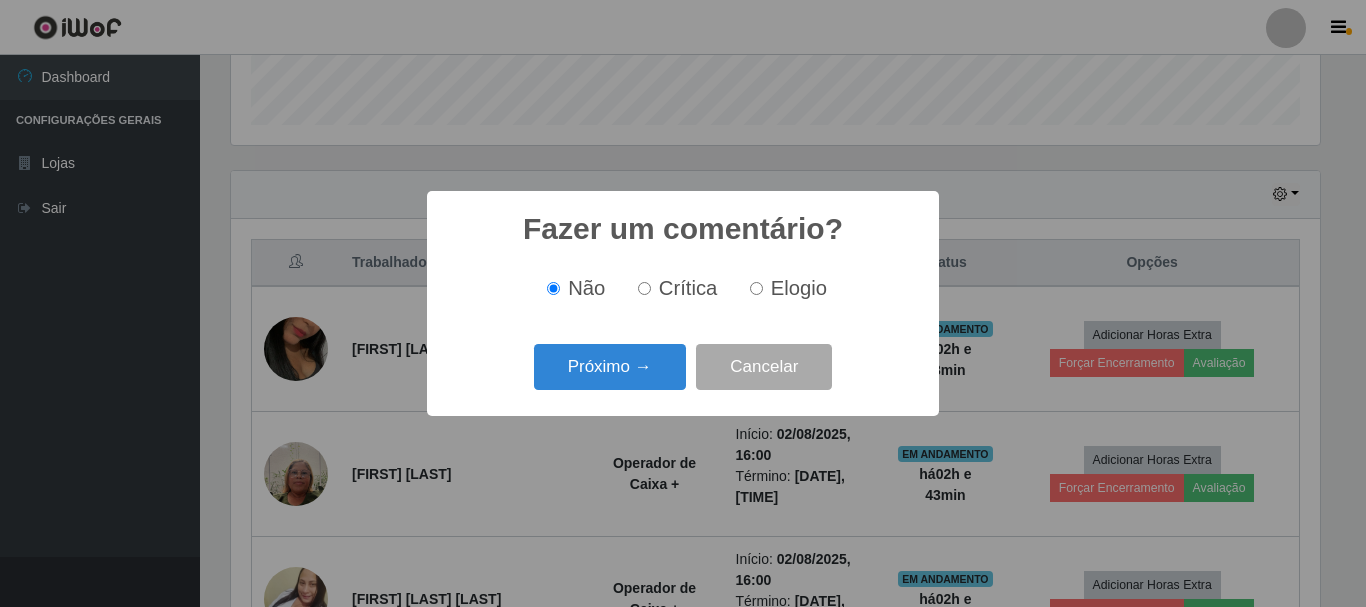 click on "Elogio" at bounding box center (784, 288) 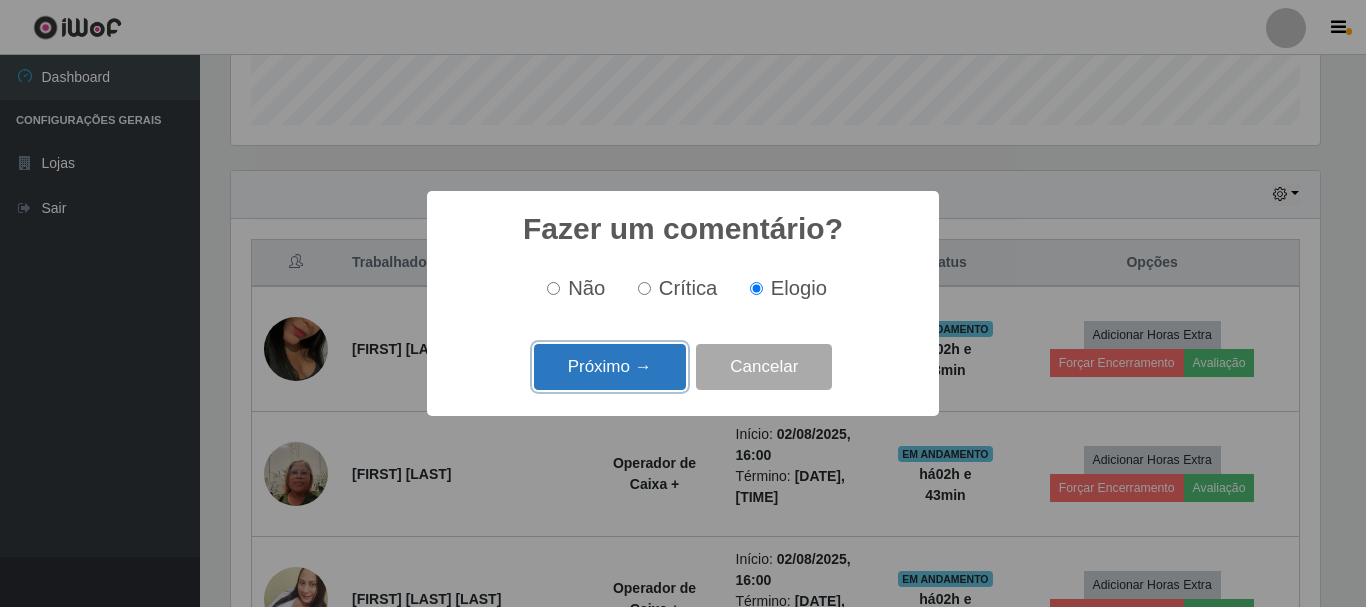 click on "Próximo →" at bounding box center [610, 367] 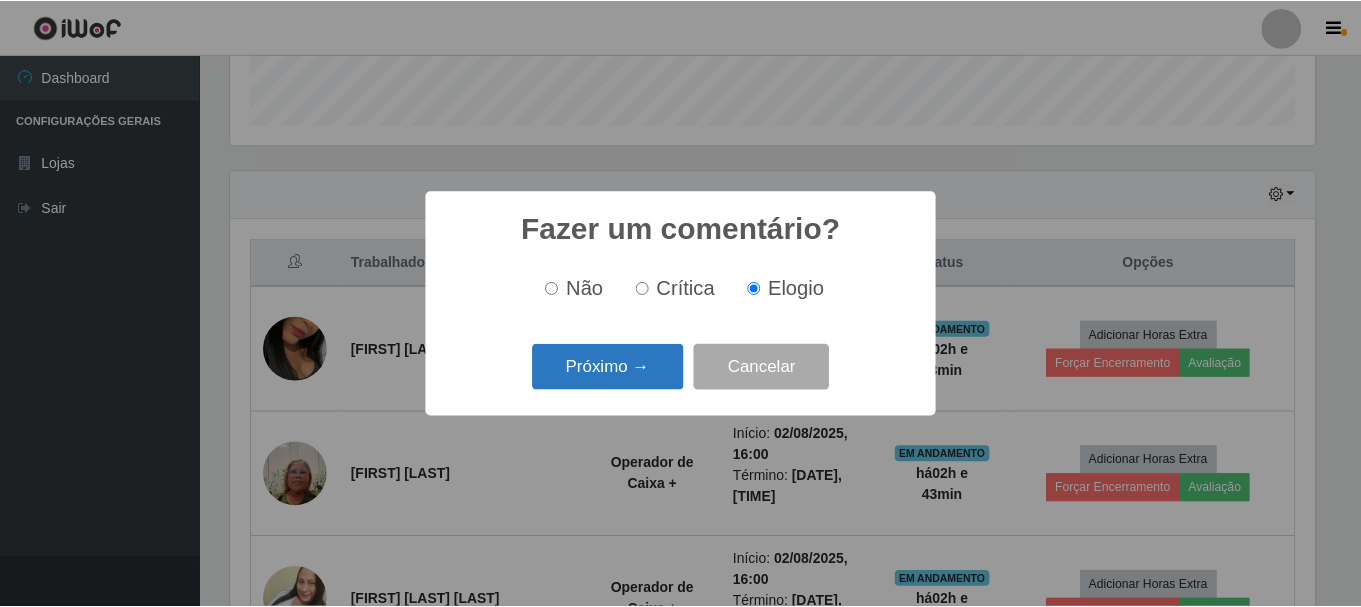 scroll, scrollTop: 999585, scrollLeft: 998911, axis: both 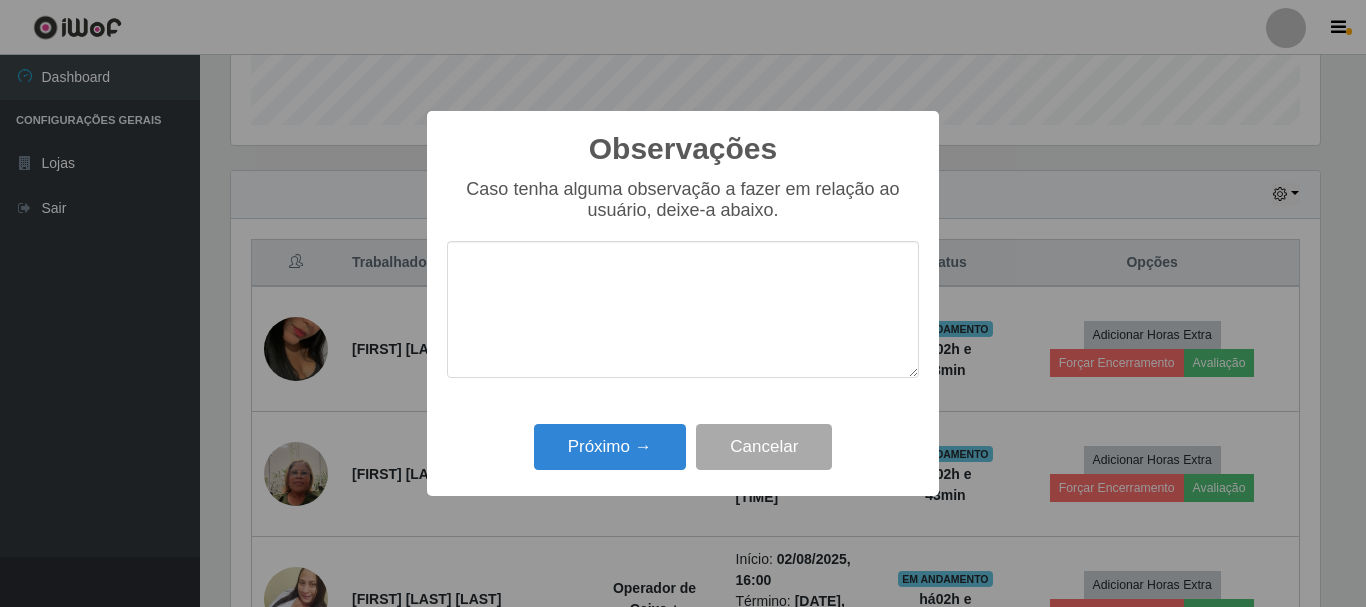 click at bounding box center (683, 309) 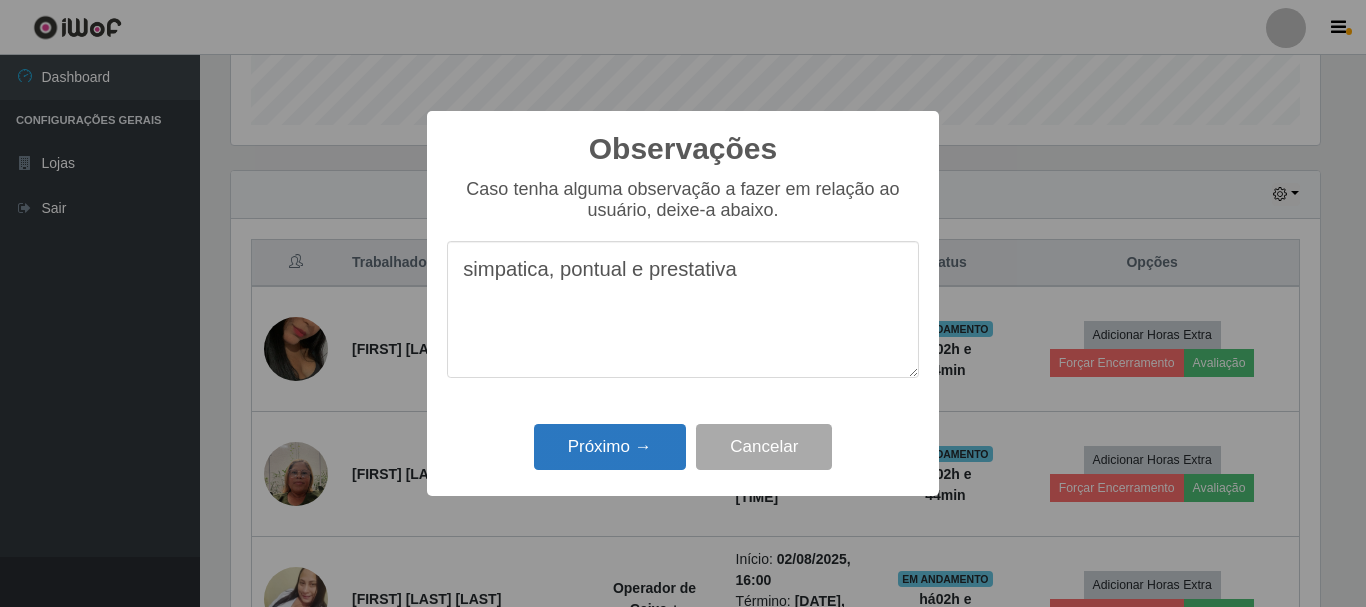 type on "simpatica, pontual e prestativa" 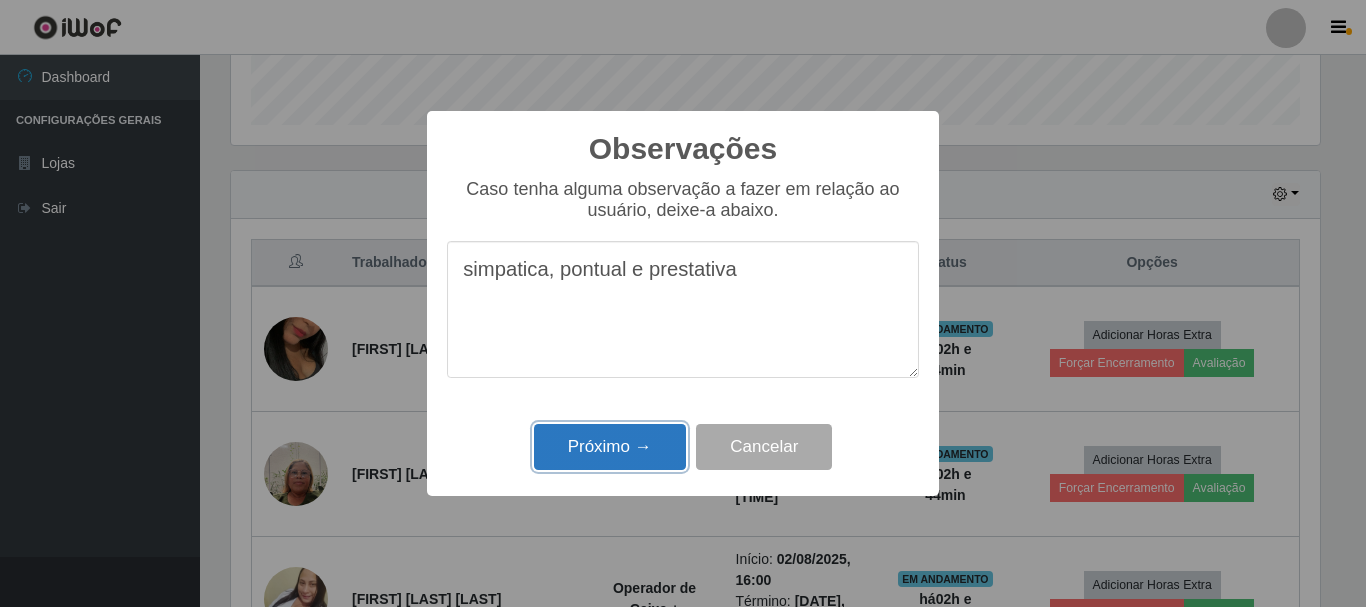 click on "Próximo →" at bounding box center (610, 447) 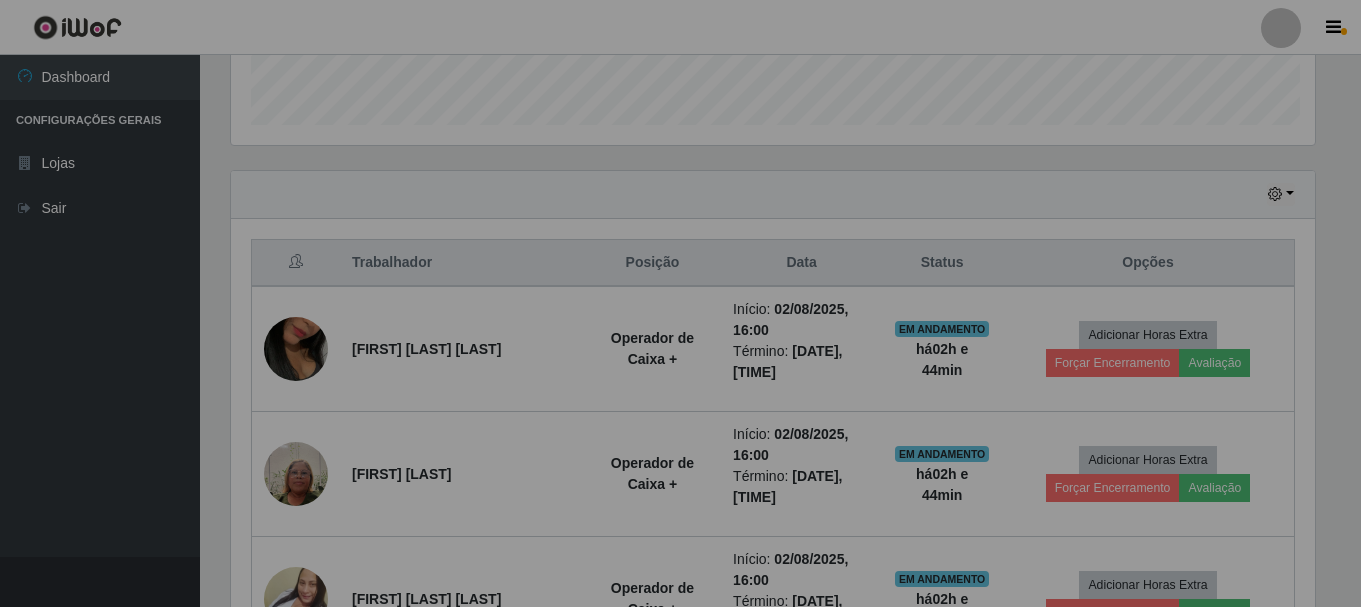 scroll, scrollTop: 999585, scrollLeft: 998901, axis: both 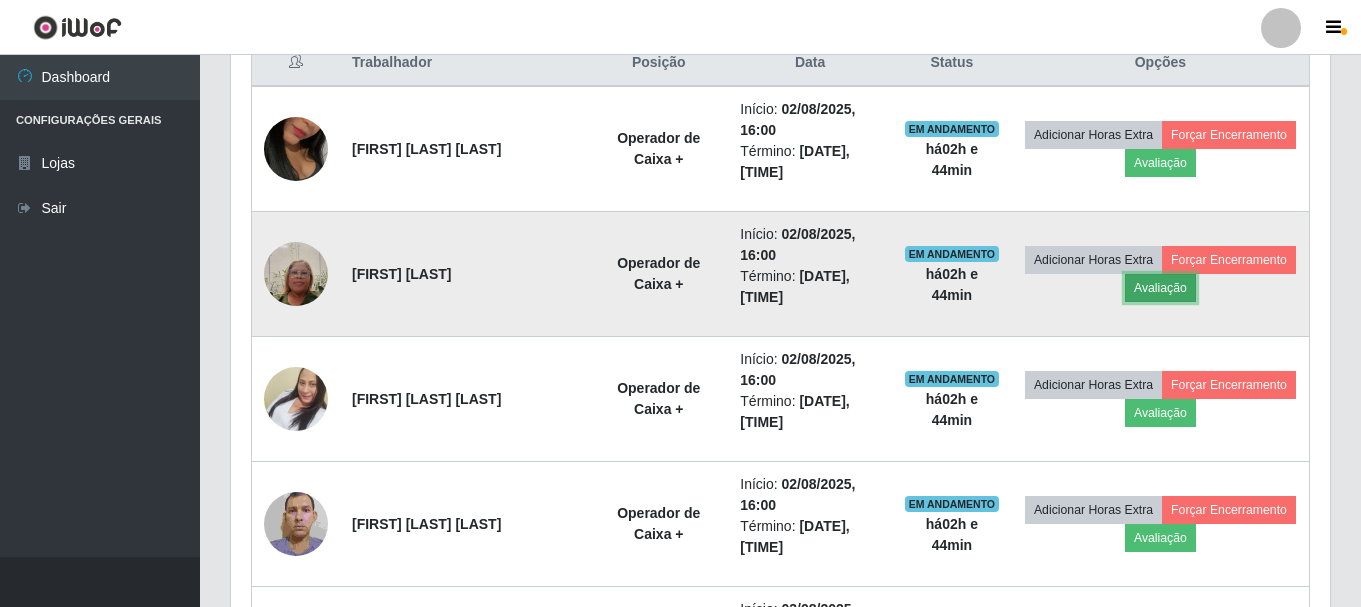 click on "Avaliação" at bounding box center (1160, 288) 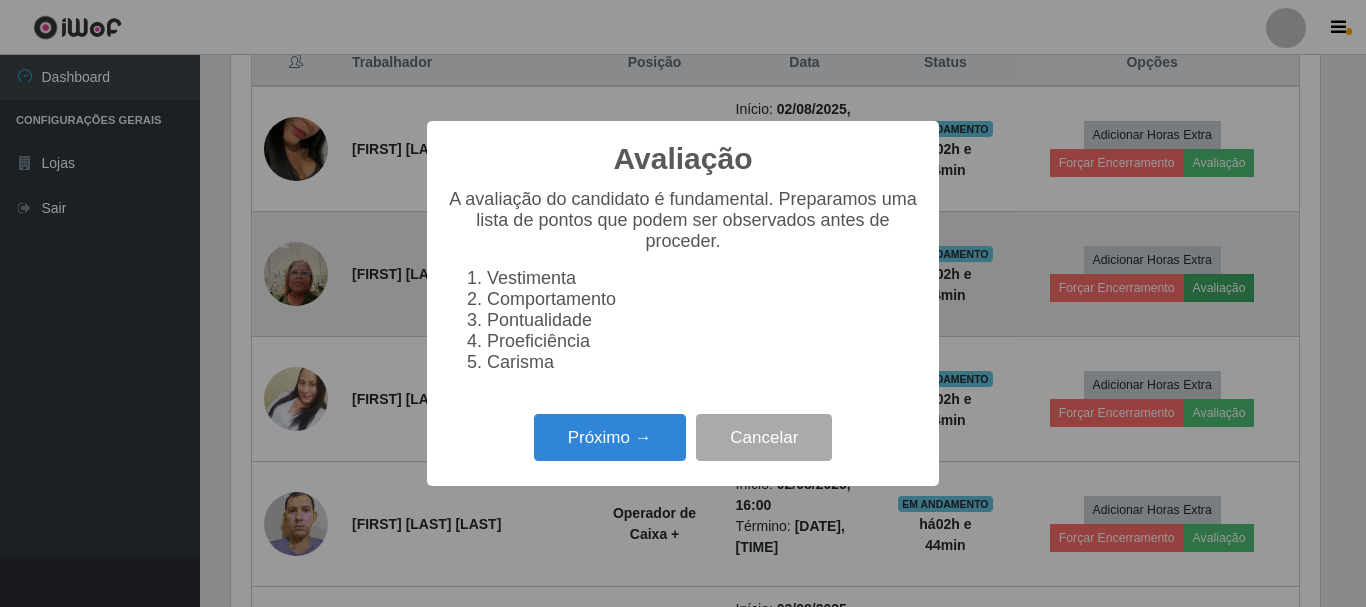 scroll, scrollTop: 999585, scrollLeft: 998911, axis: both 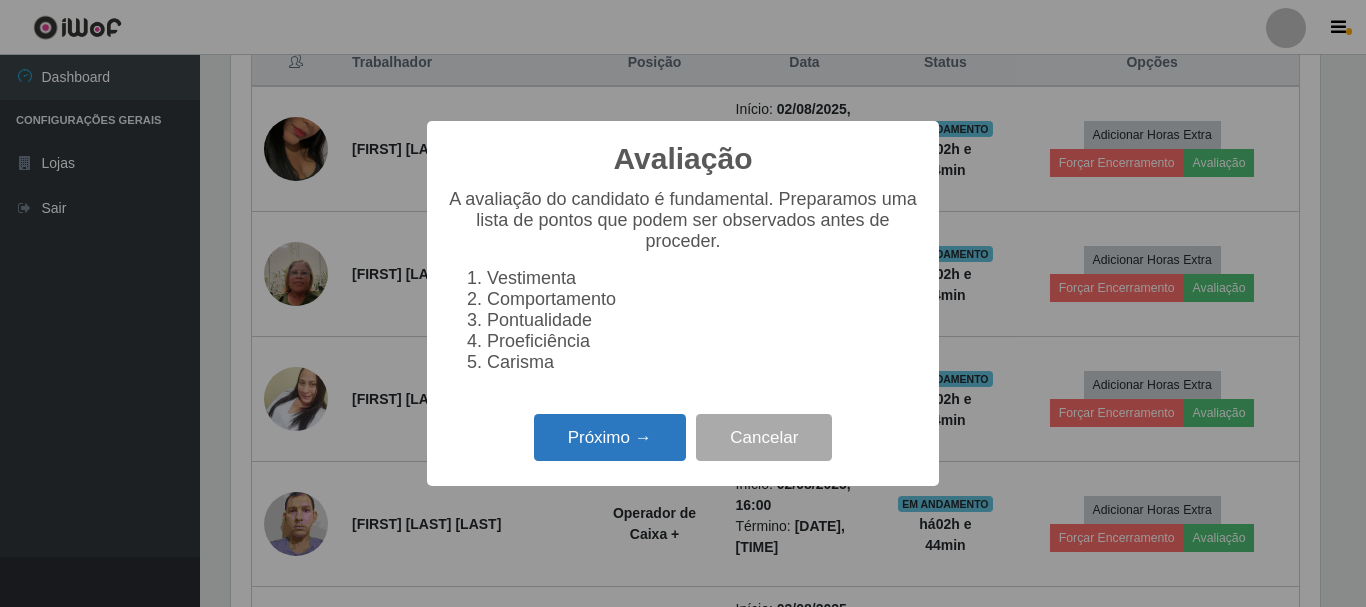 click on "Próximo →" at bounding box center (610, 437) 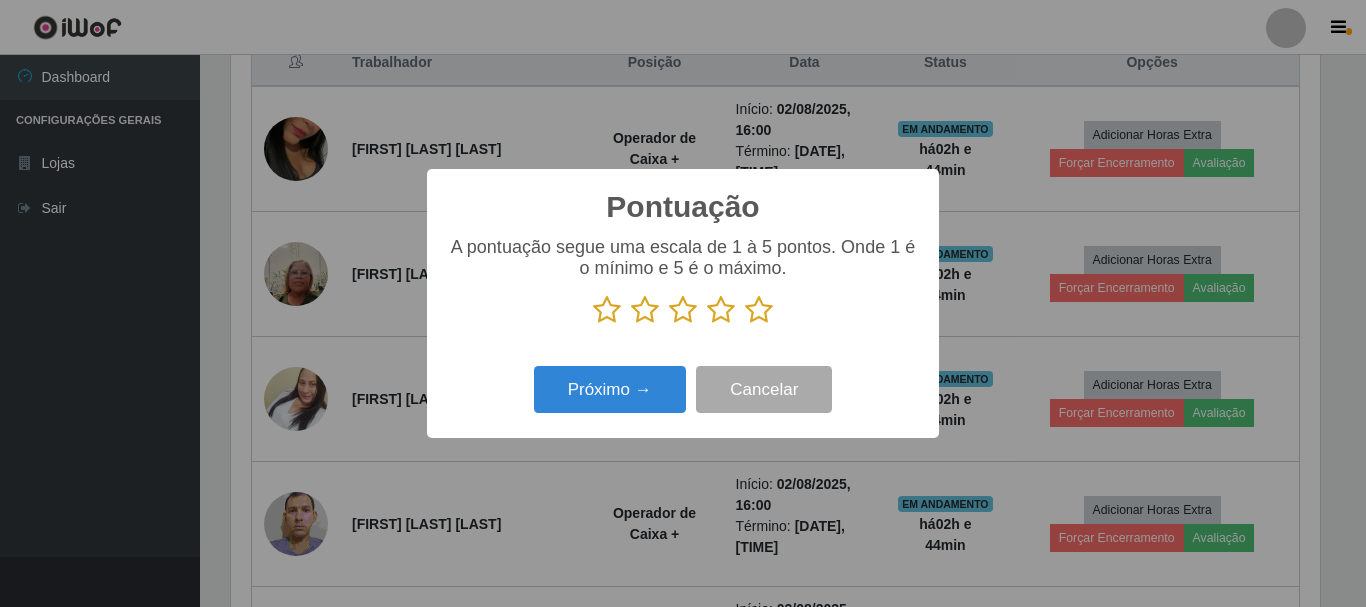 scroll, scrollTop: 999585, scrollLeft: 998911, axis: both 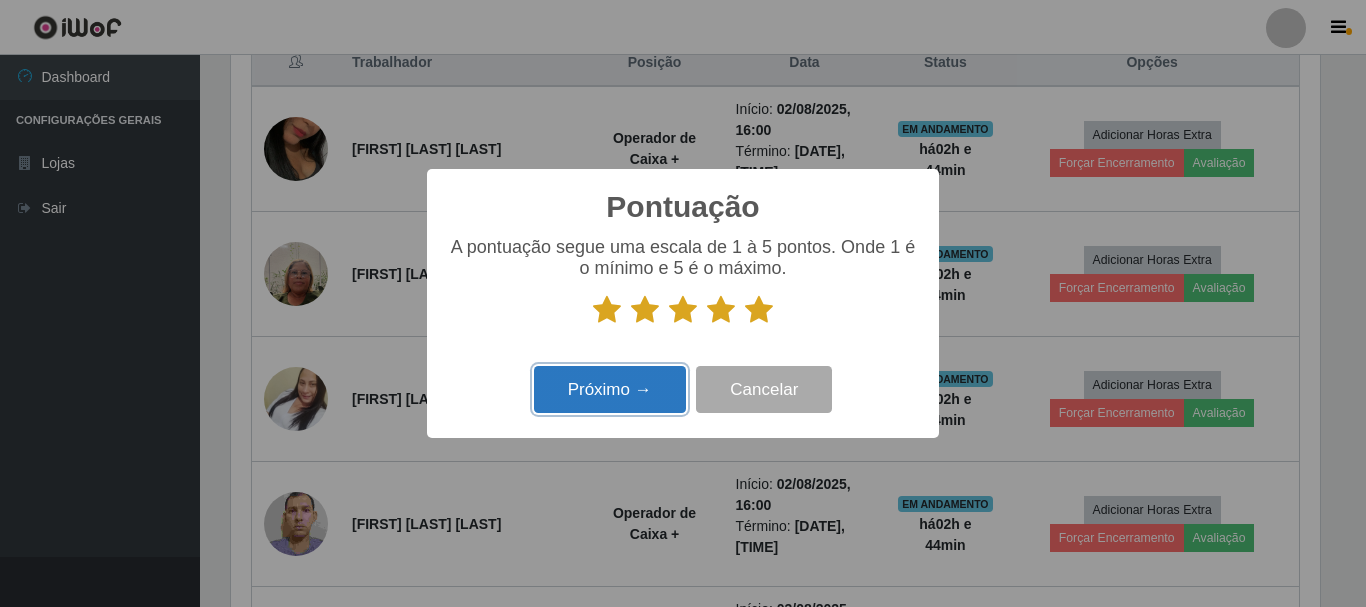 click on "Próximo →" at bounding box center [610, 389] 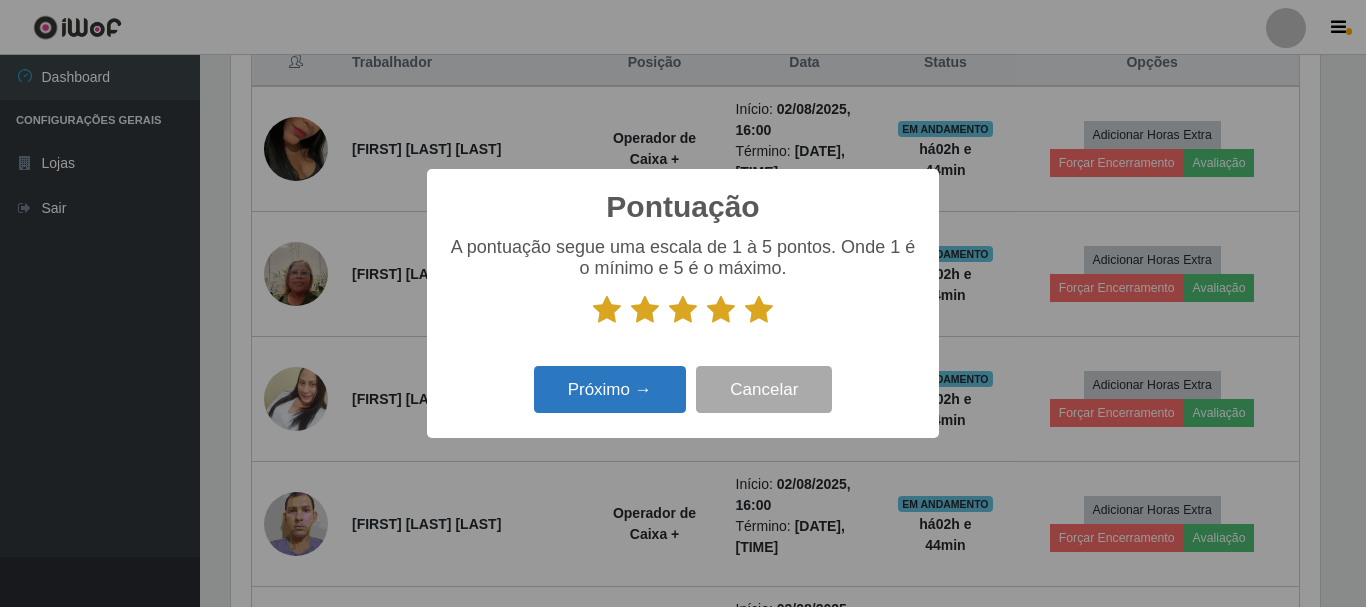 scroll, scrollTop: 999585, scrollLeft: 998911, axis: both 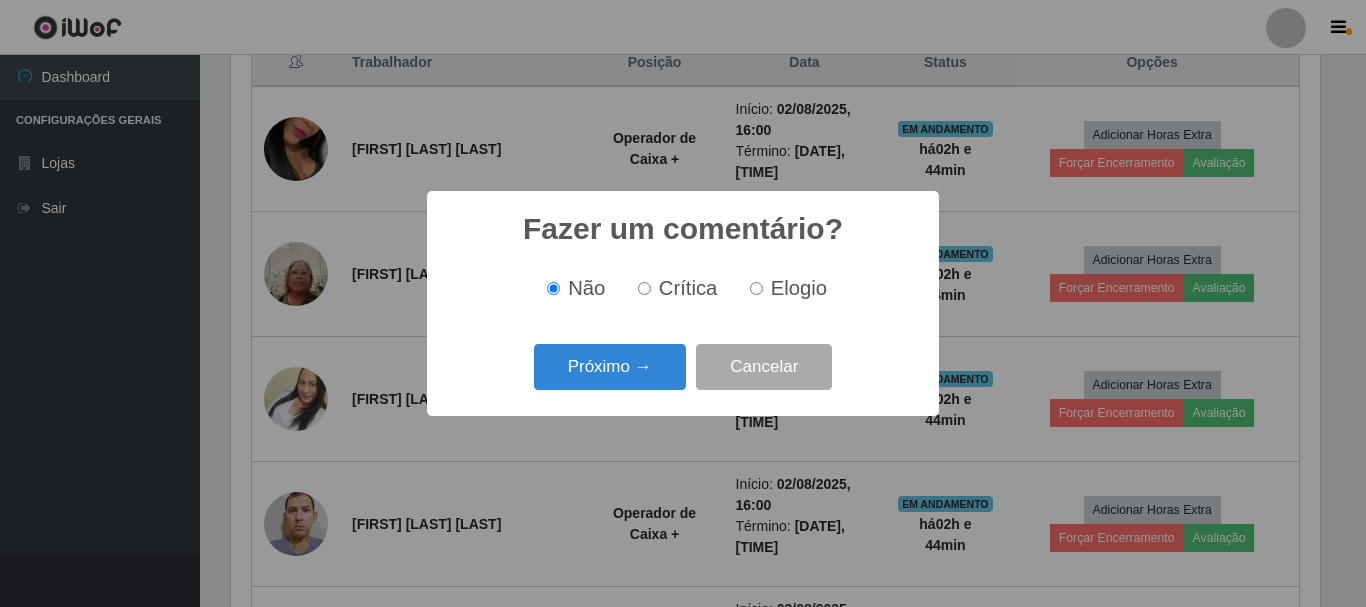 click on "Elogio" at bounding box center (756, 288) 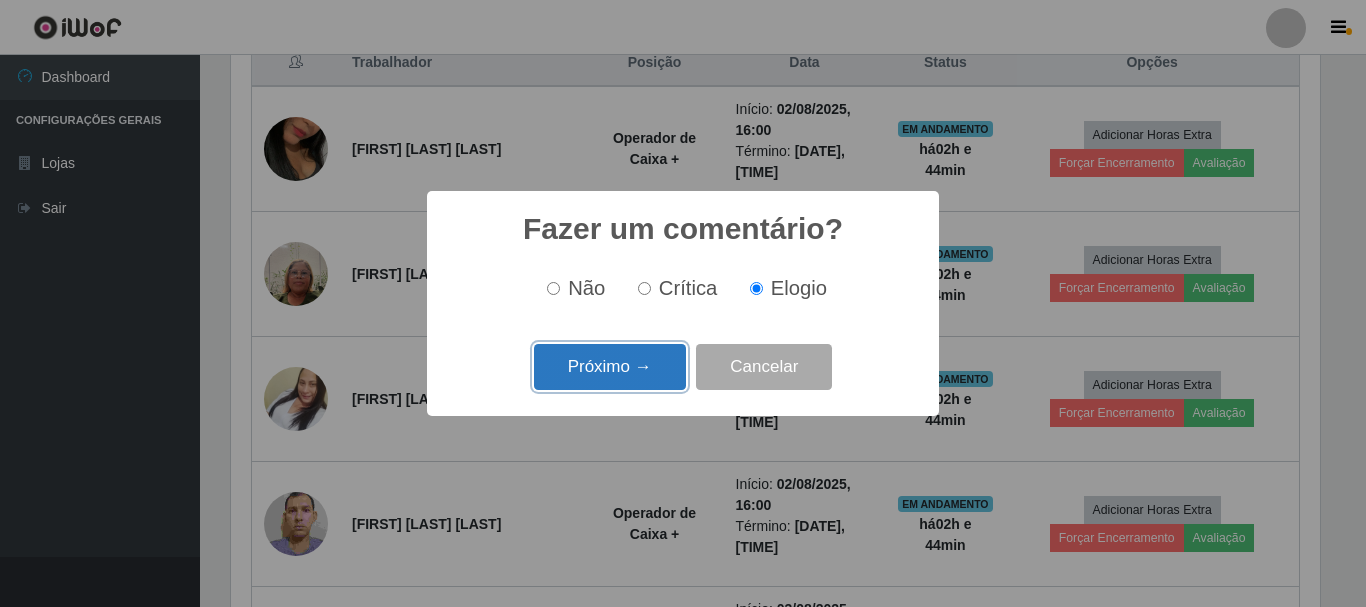 click on "Próximo →" at bounding box center [610, 367] 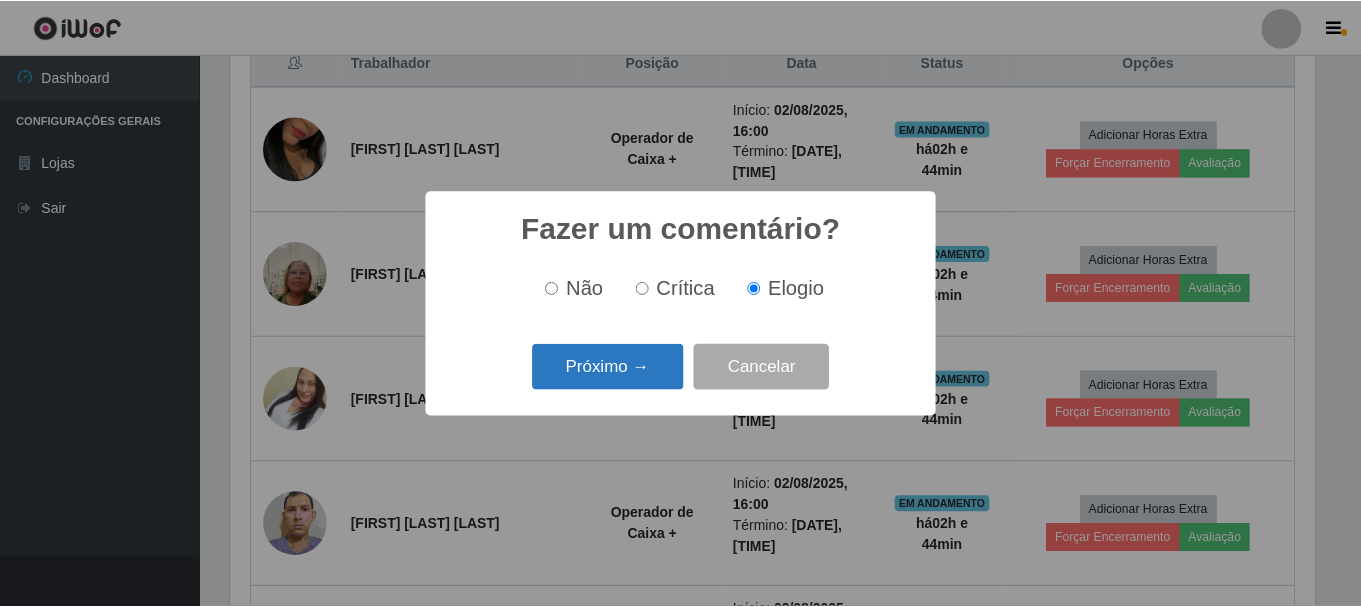 scroll, scrollTop: 999585, scrollLeft: 998911, axis: both 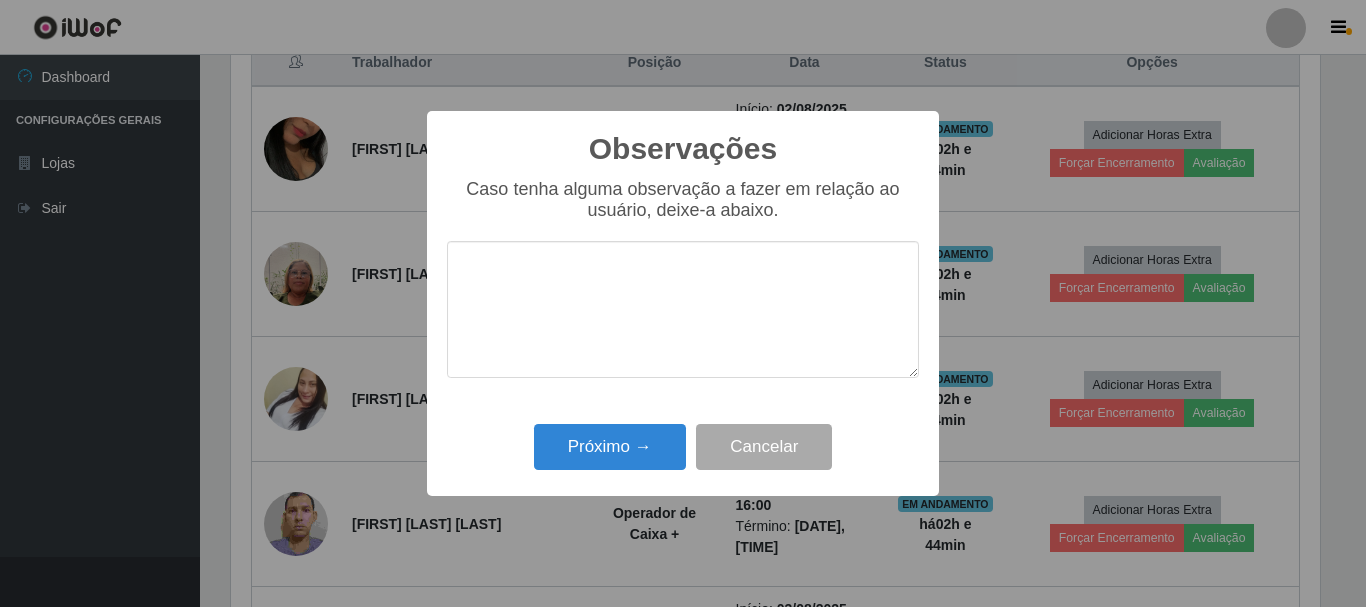 click at bounding box center (683, 309) 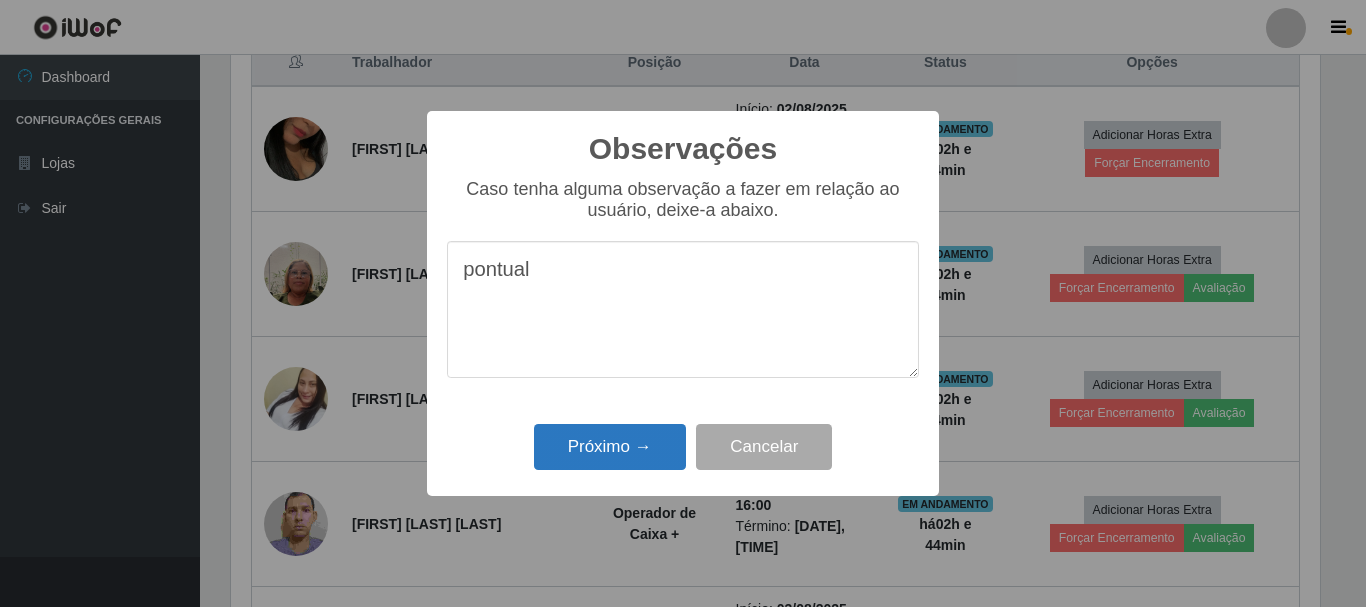 type on "pontual" 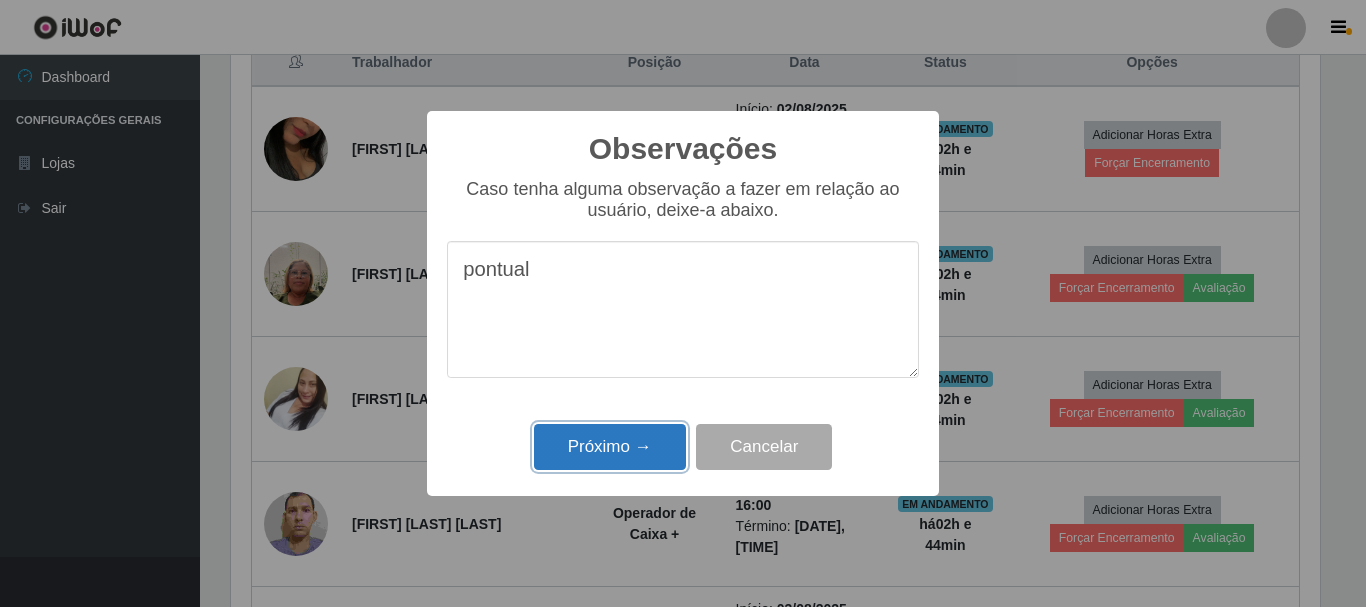 click on "Próximo →" at bounding box center (610, 447) 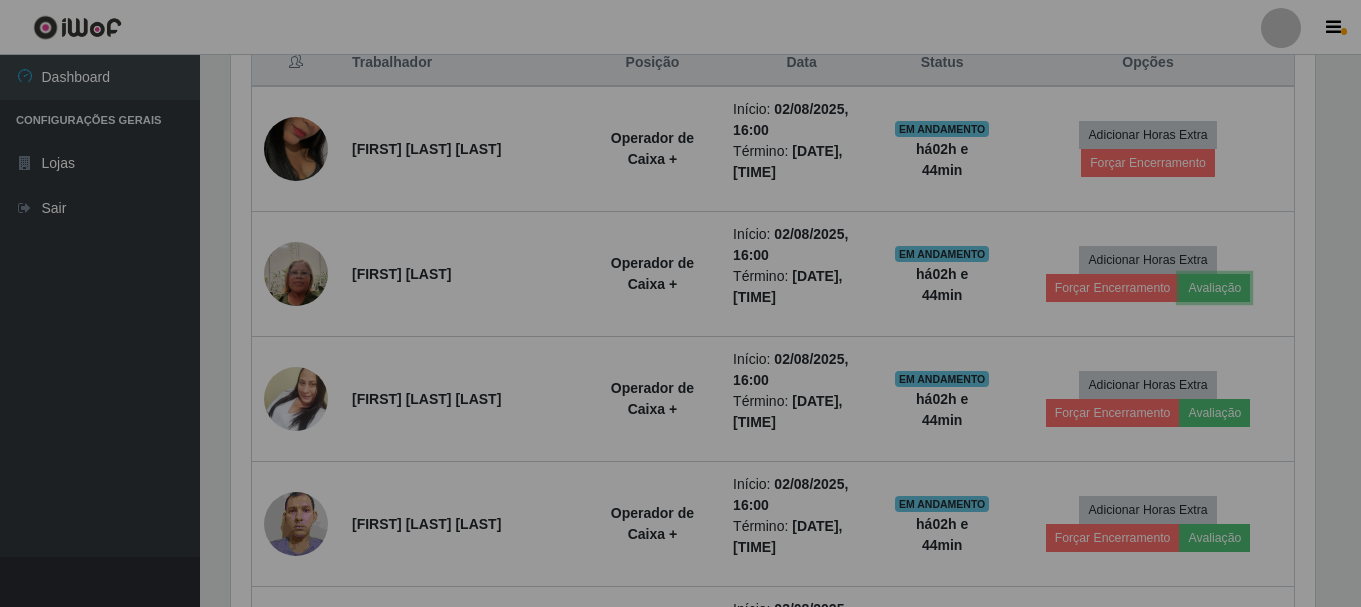 scroll, scrollTop: 999585, scrollLeft: 998901, axis: both 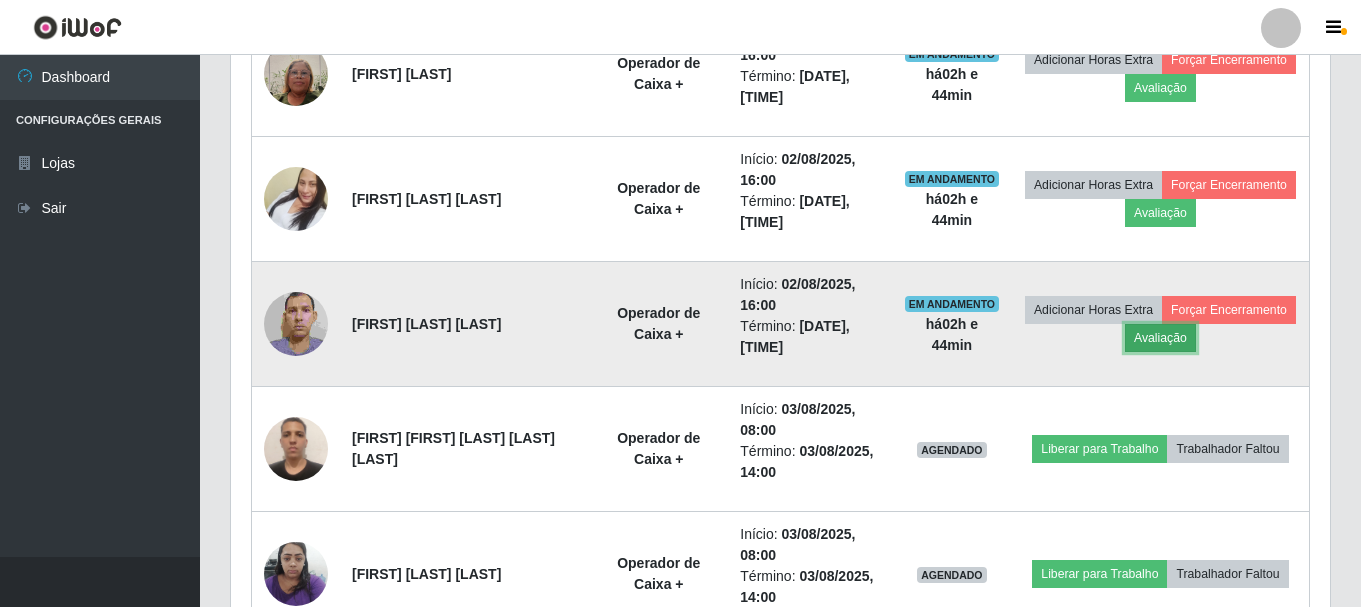 click on "Avaliação" at bounding box center (1160, 338) 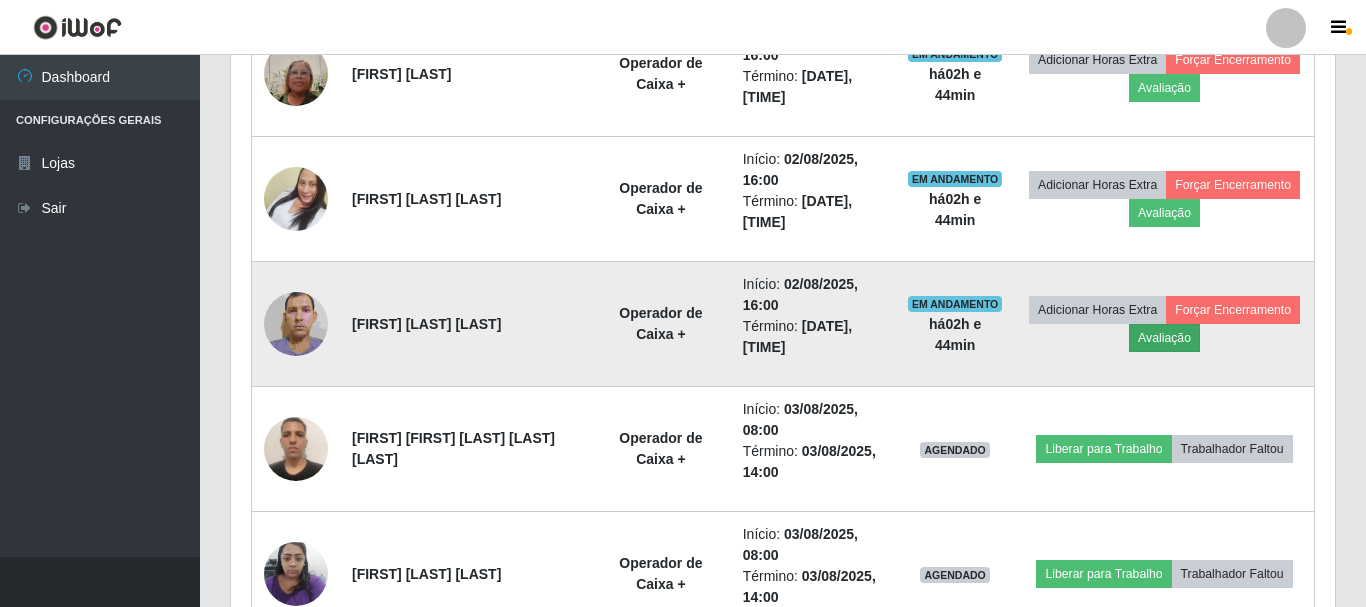 scroll, scrollTop: 999585, scrollLeft: 998911, axis: both 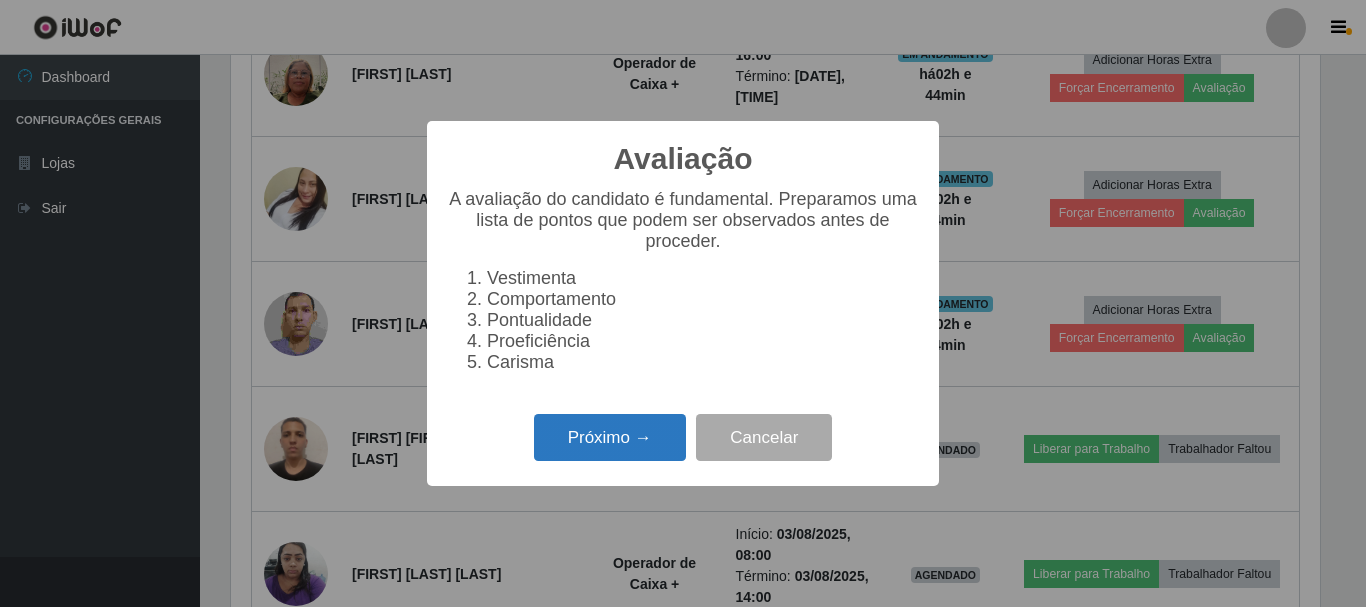 click on "Próximo →" at bounding box center (610, 437) 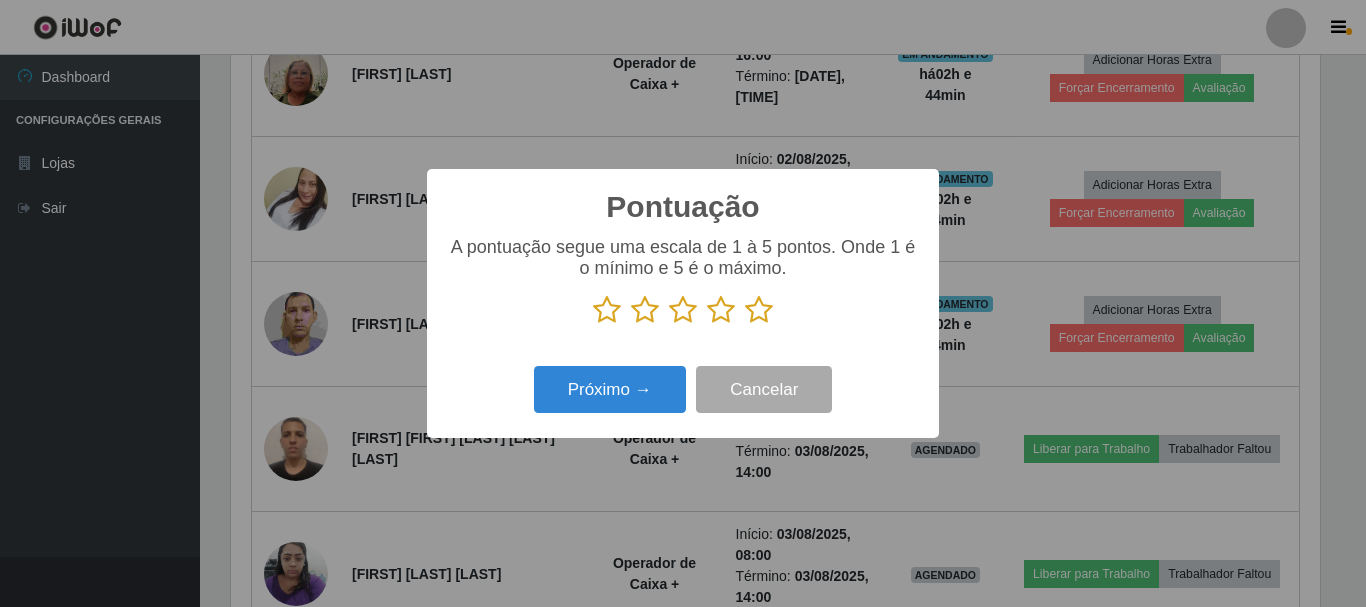 click at bounding box center [759, 310] 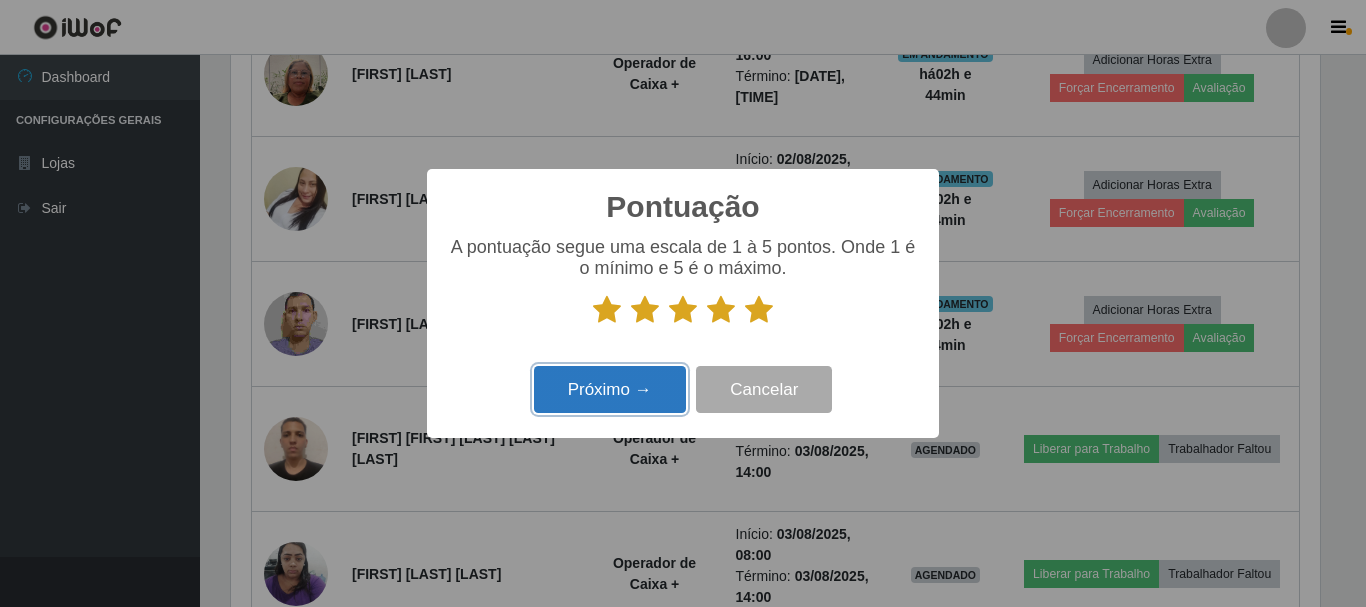 click on "Próximo →" at bounding box center [610, 389] 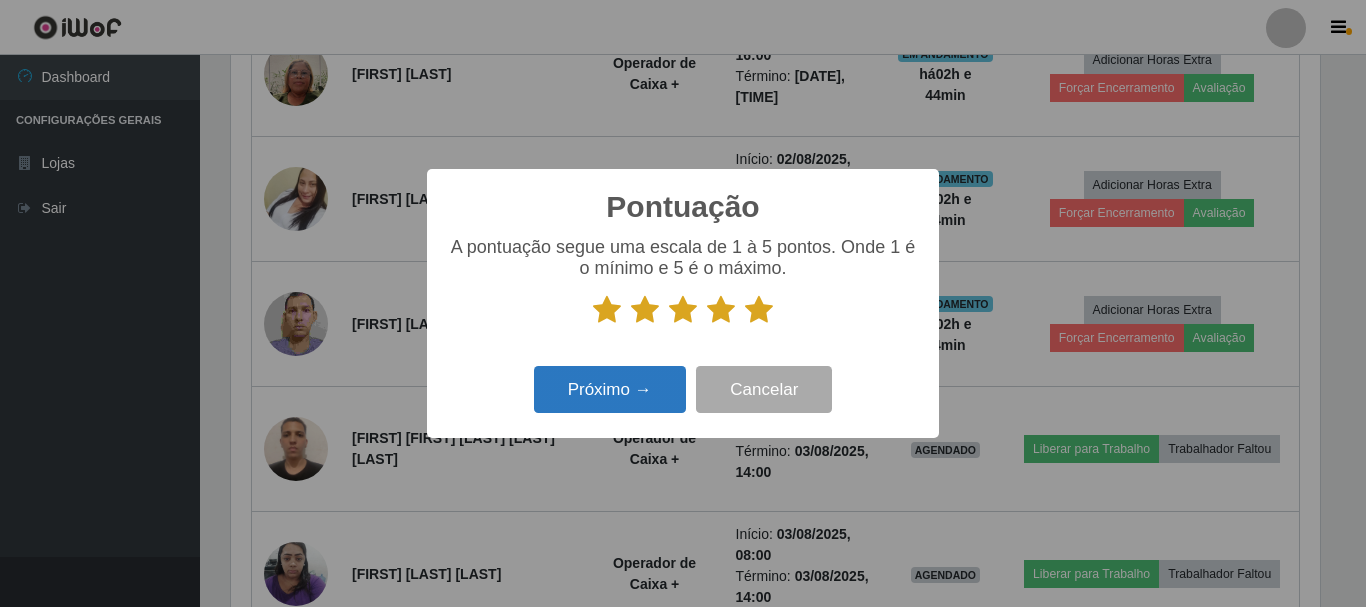 scroll, scrollTop: 999585, scrollLeft: 998911, axis: both 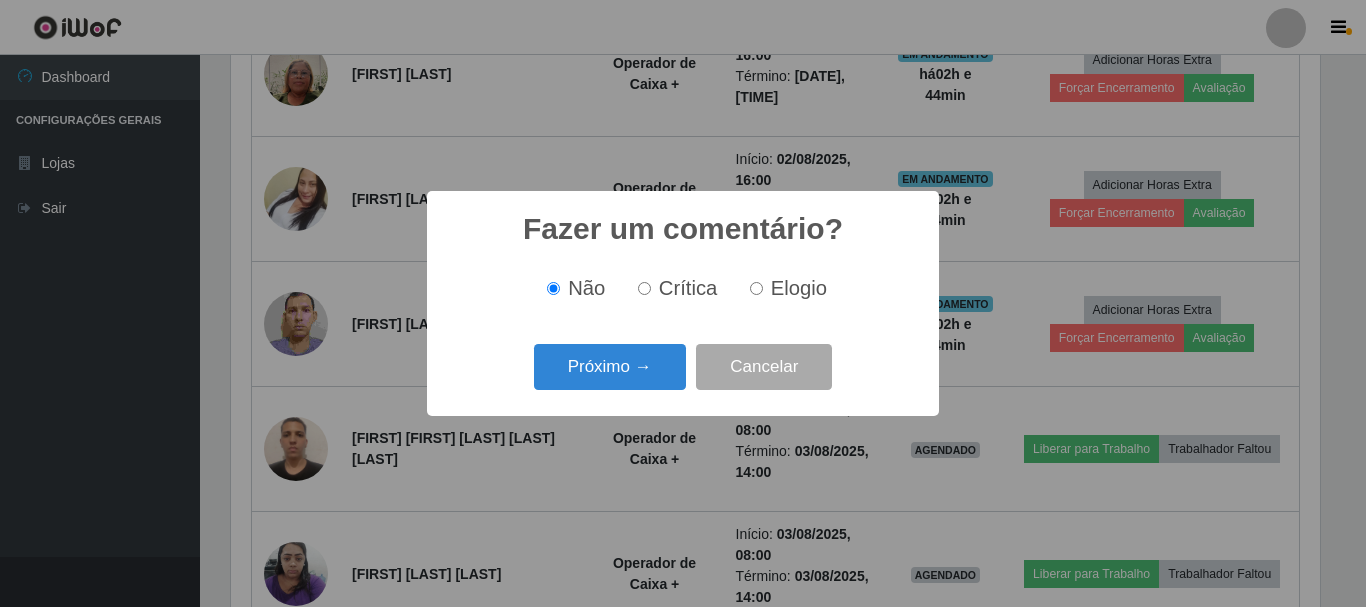 click on "Elogio" at bounding box center (784, 288) 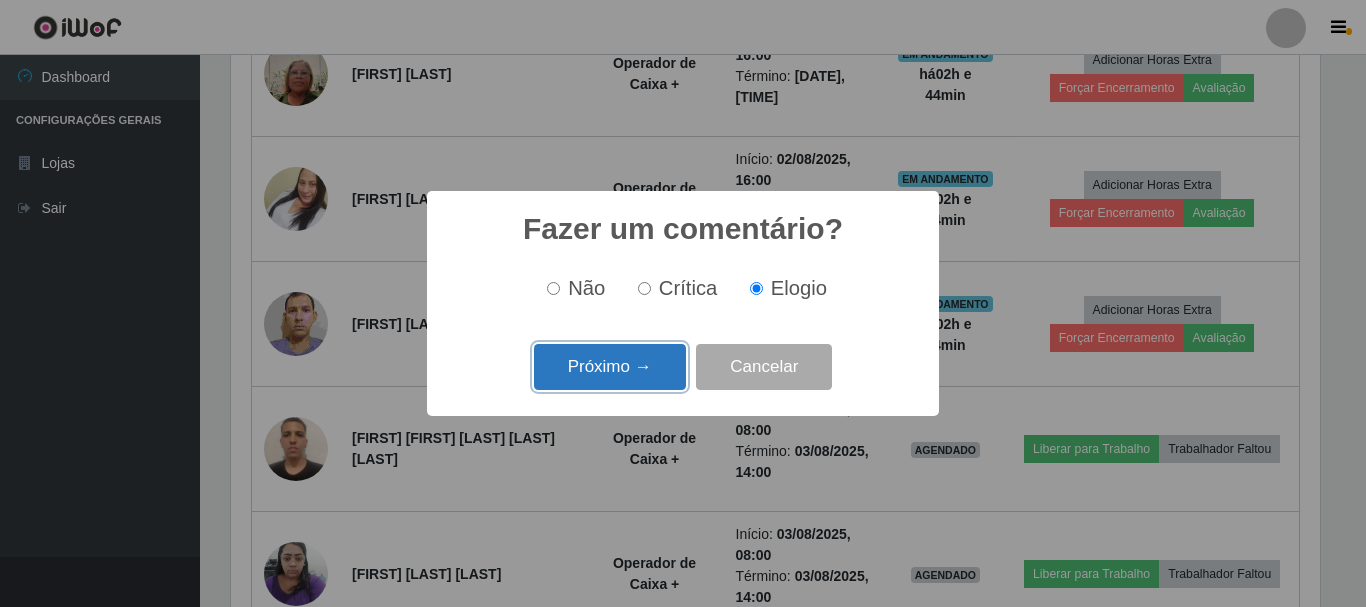 click on "Próximo →" at bounding box center (610, 367) 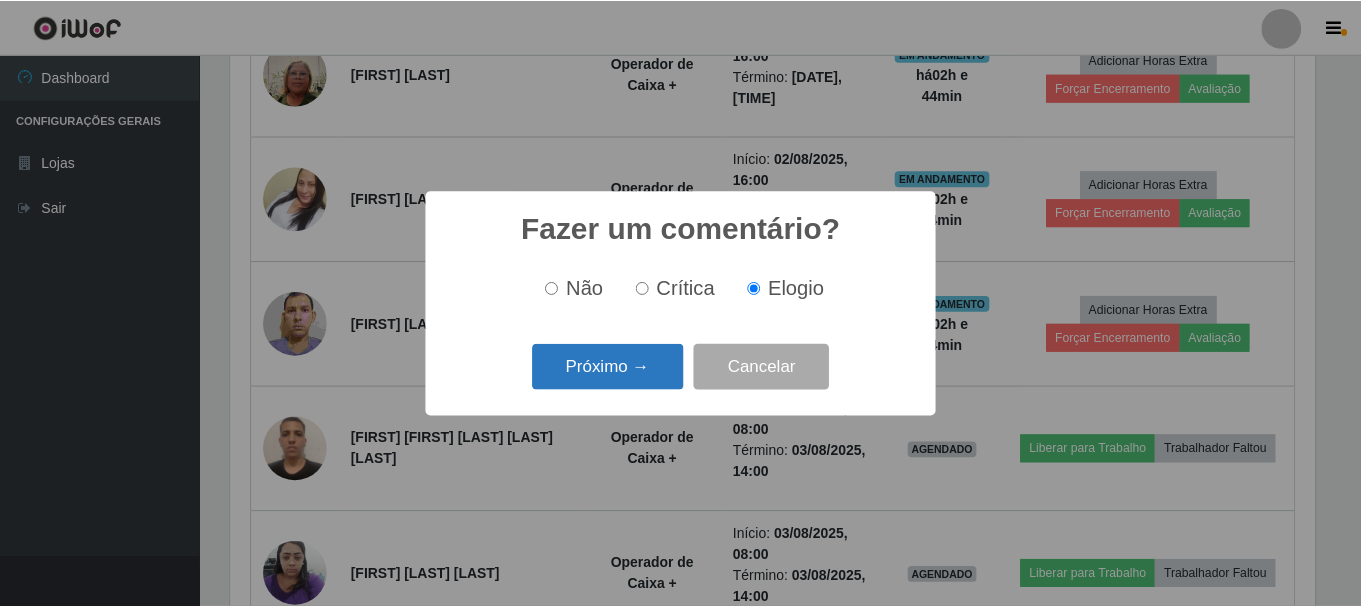 scroll, scrollTop: 999585, scrollLeft: 998911, axis: both 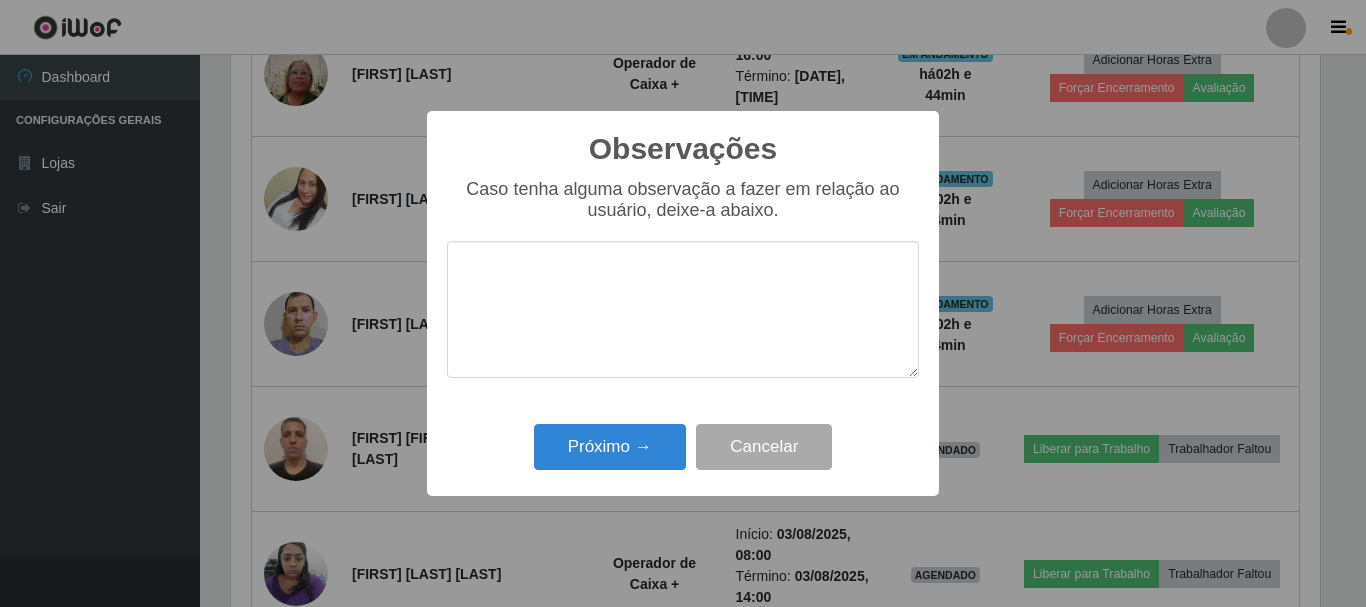 click at bounding box center [683, 309] 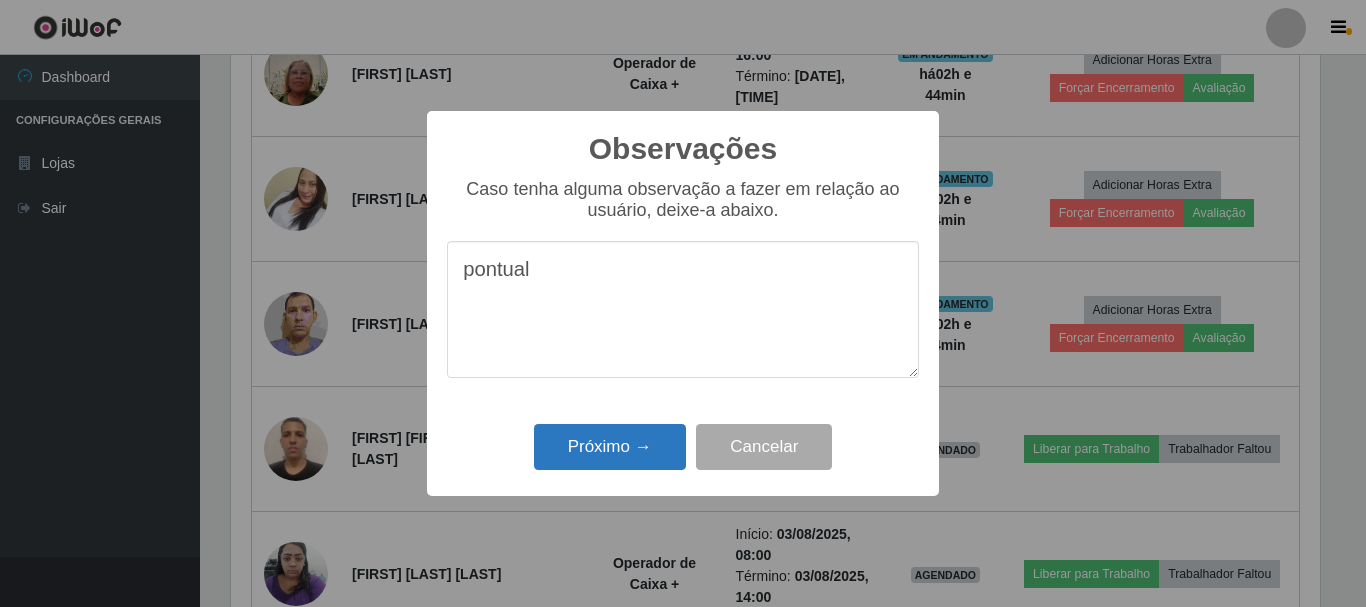 type on "pontual" 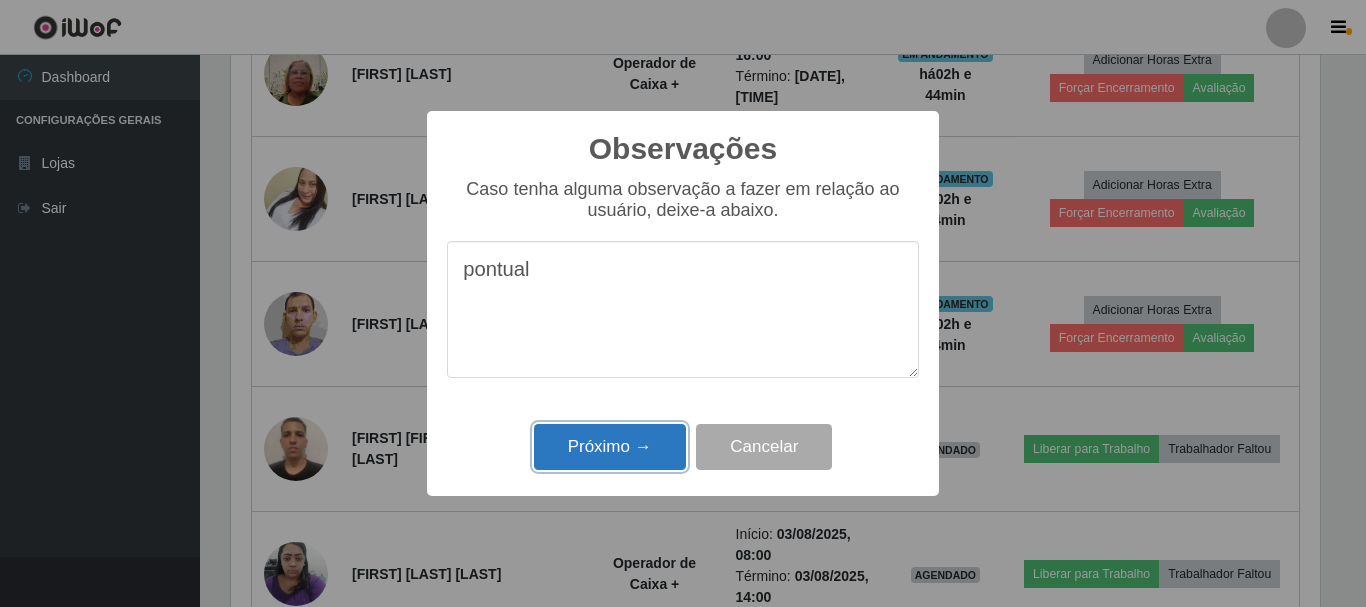 click on "Próximo →" at bounding box center (610, 447) 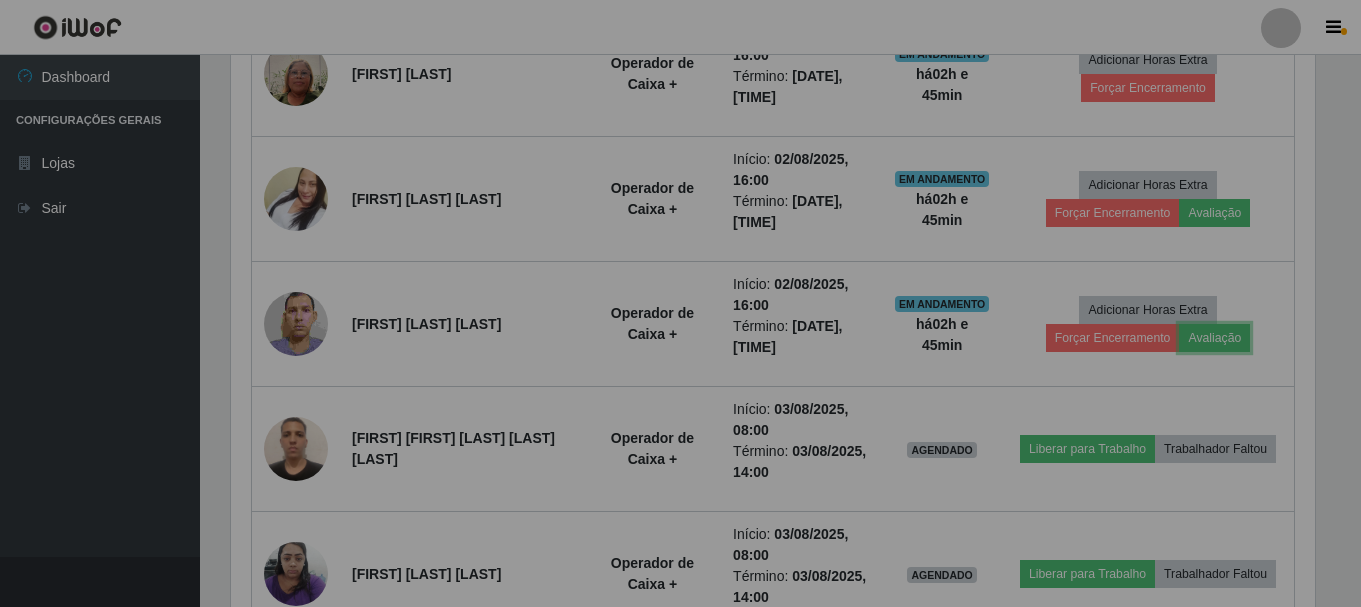 scroll, scrollTop: 999585, scrollLeft: 998901, axis: both 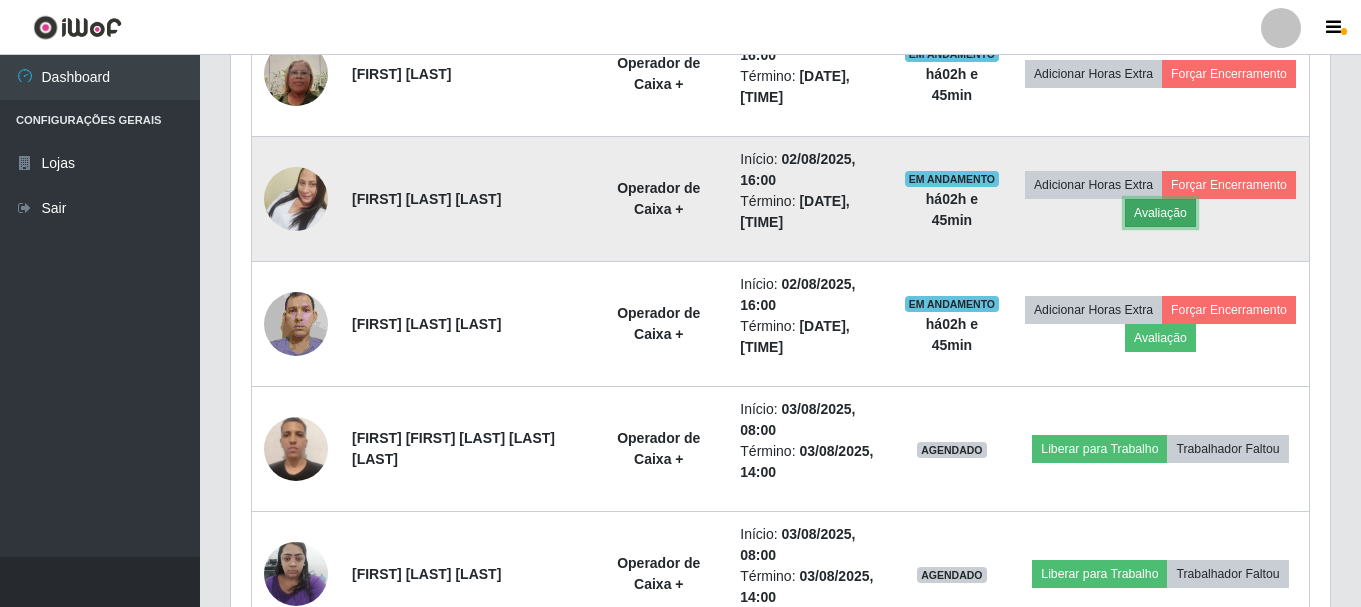 click on "Avaliação" at bounding box center (1160, 213) 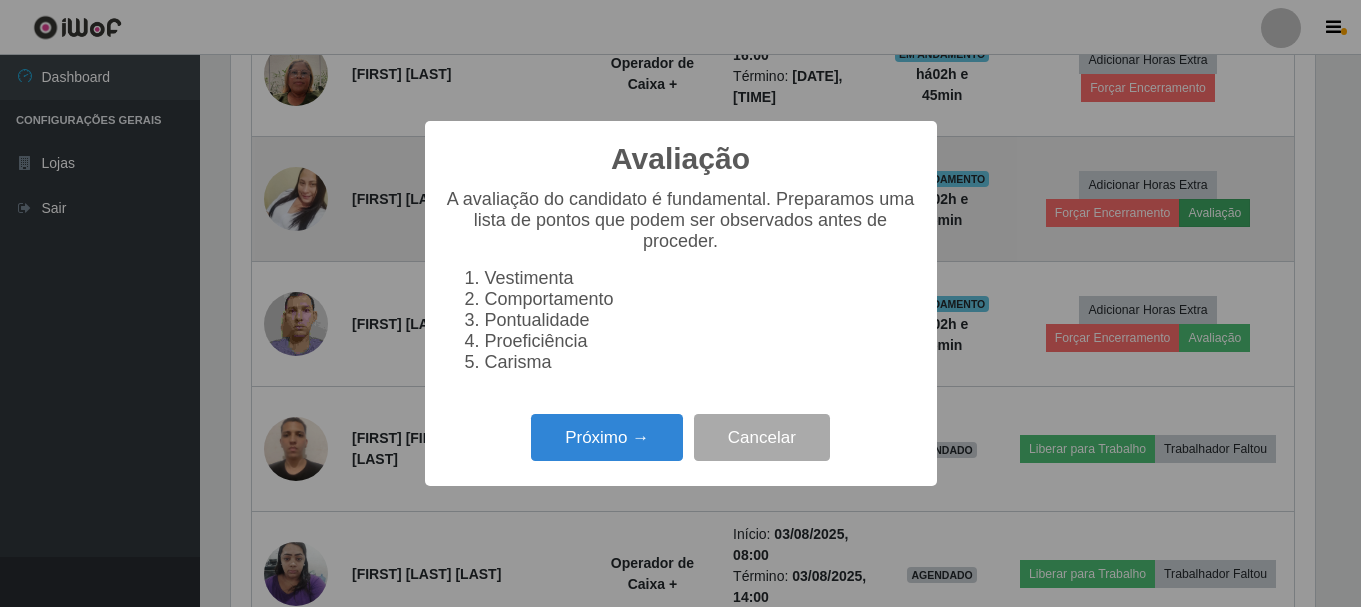 scroll, scrollTop: 999585, scrollLeft: 998911, axis: both 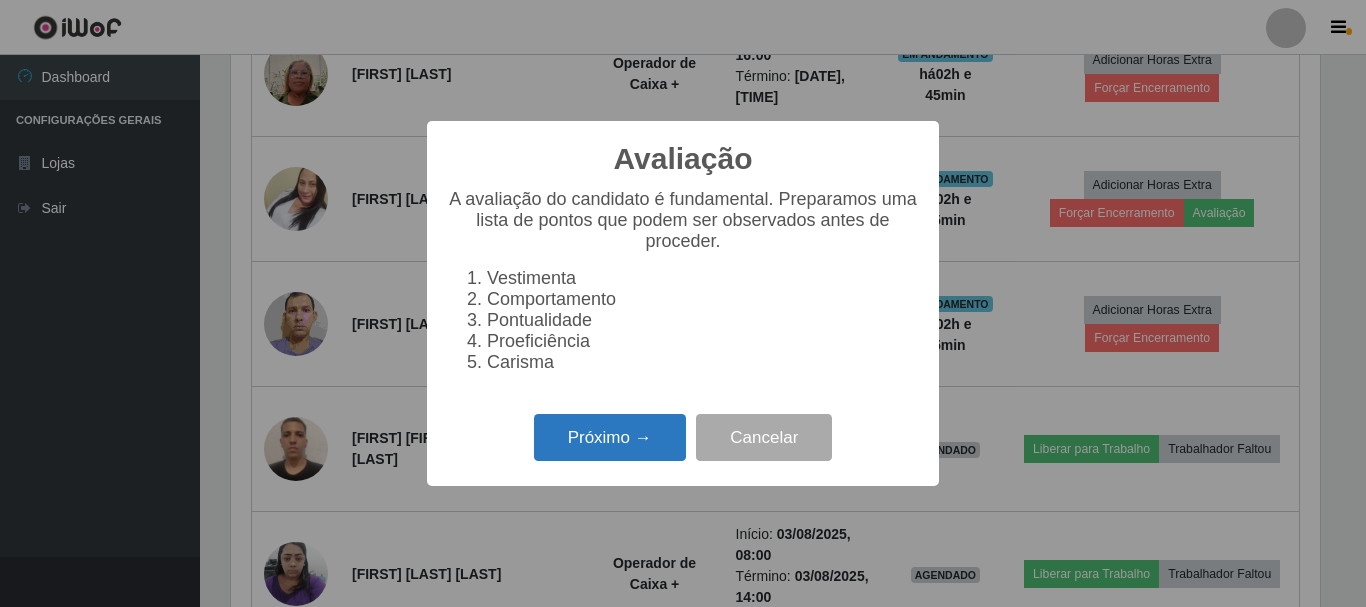 click on "Próximo →" at bounding box center [610, 437] 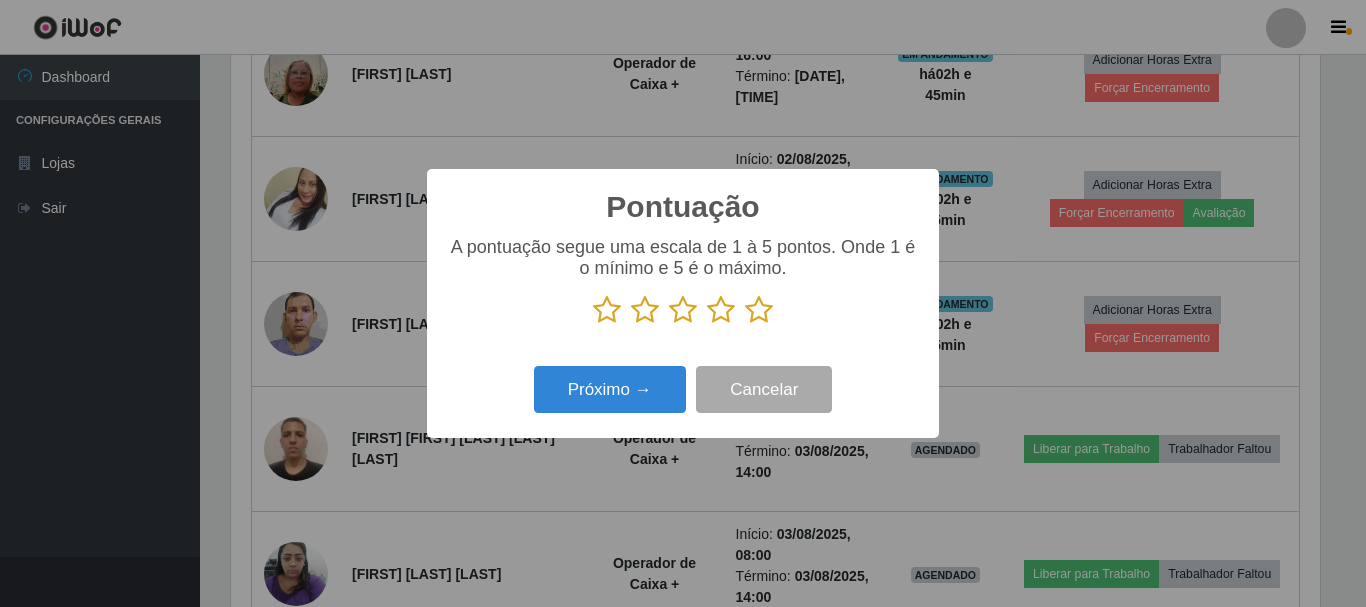 click at bounding box center (759, 310) 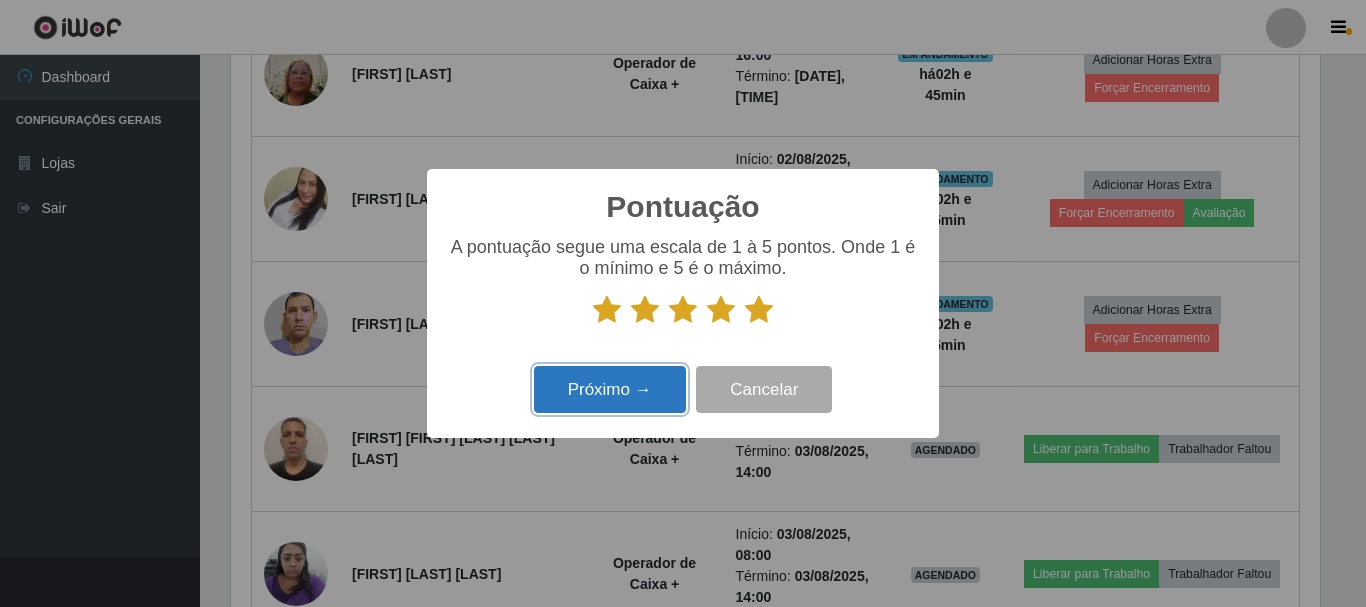 click on "Próximo →" at bounding box center [610, 389] 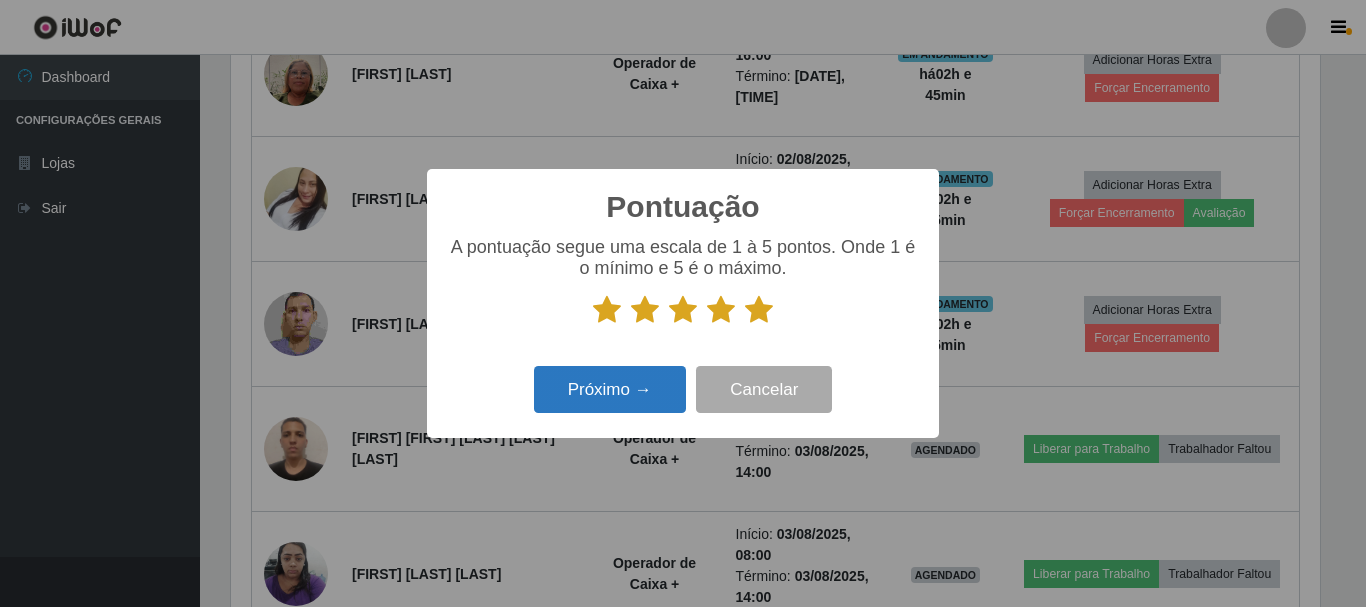 scroll, scrollTop: 999585, scrollLeft: 998911, axis: both 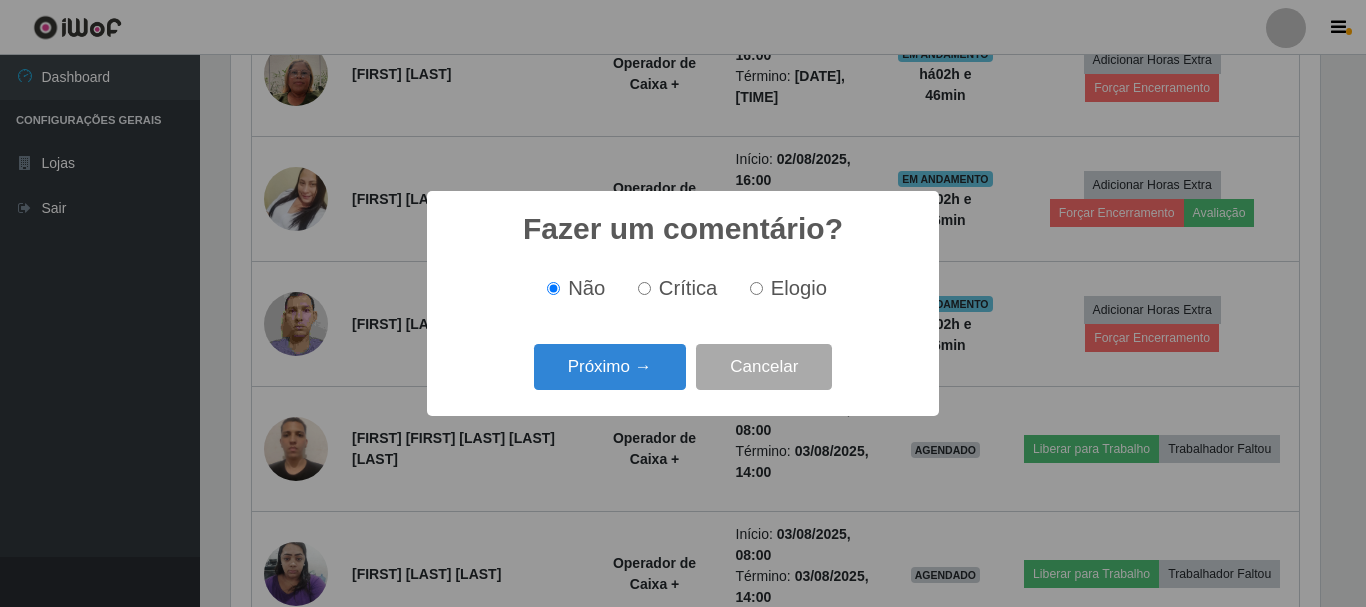 click on "Elogio" at bounding box center (756, 288) 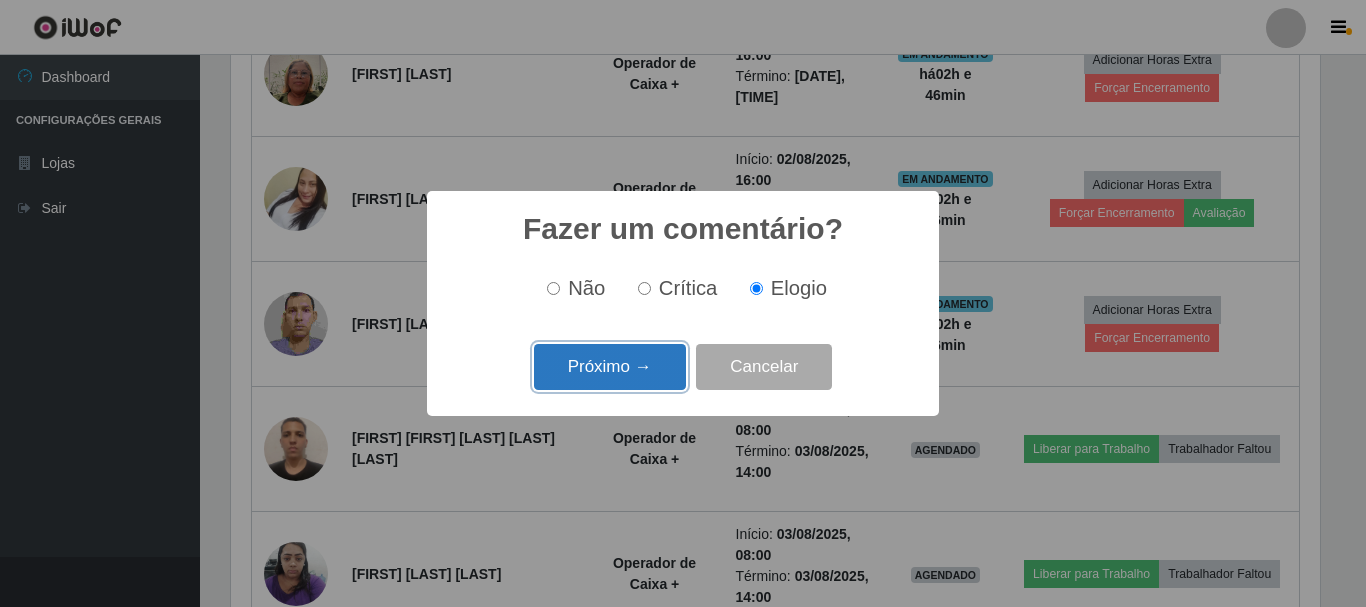 click on "Próximo →" at bounding box center [610, 367] 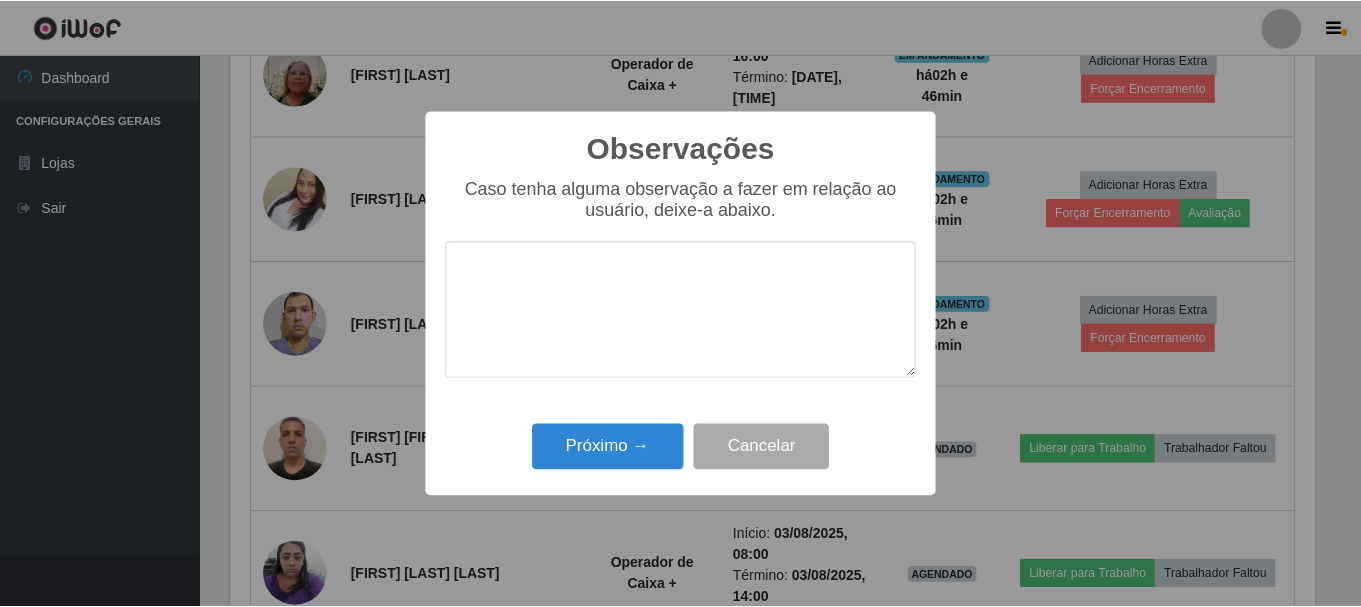 scroll, scrollTop: 999585, scrollLeft: 998911, axis: both 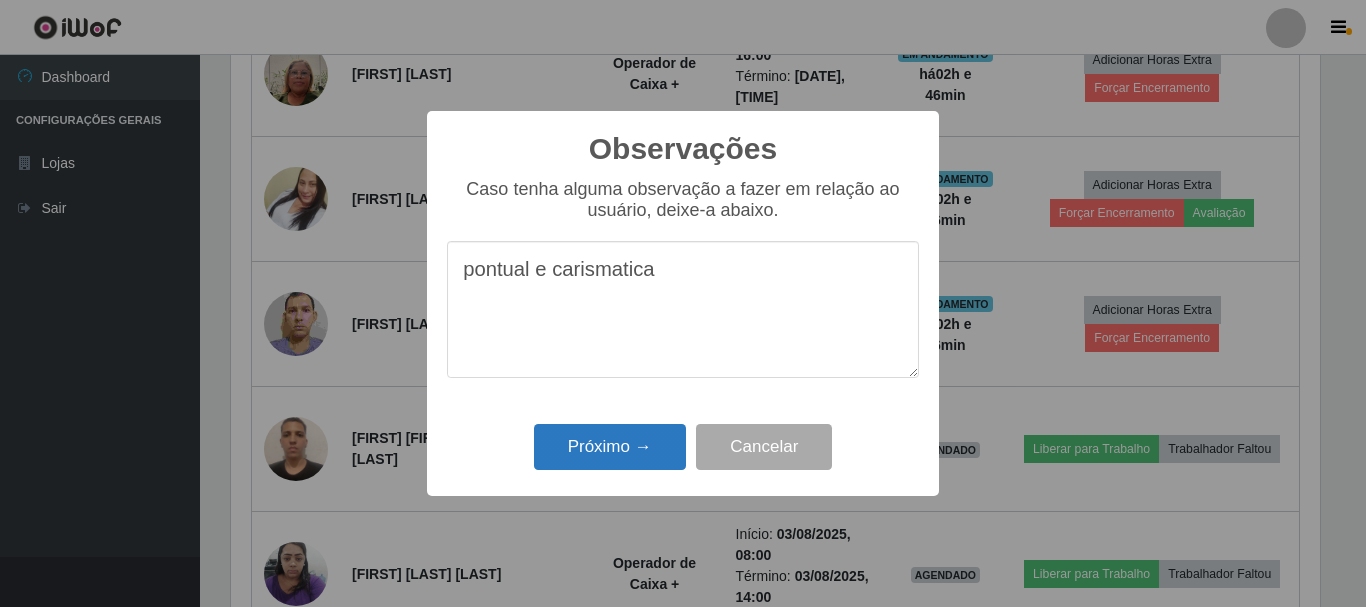 type on "pontual e carismatica" 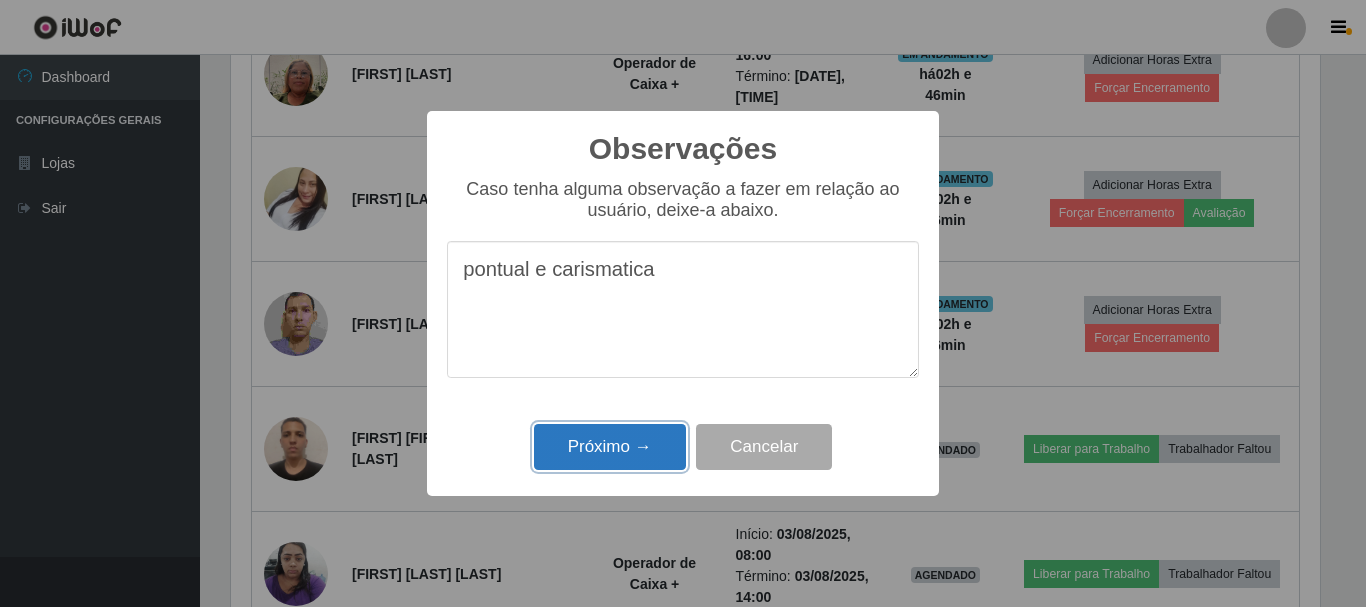 click on "Próximo →" at bounding box center (610, 447) 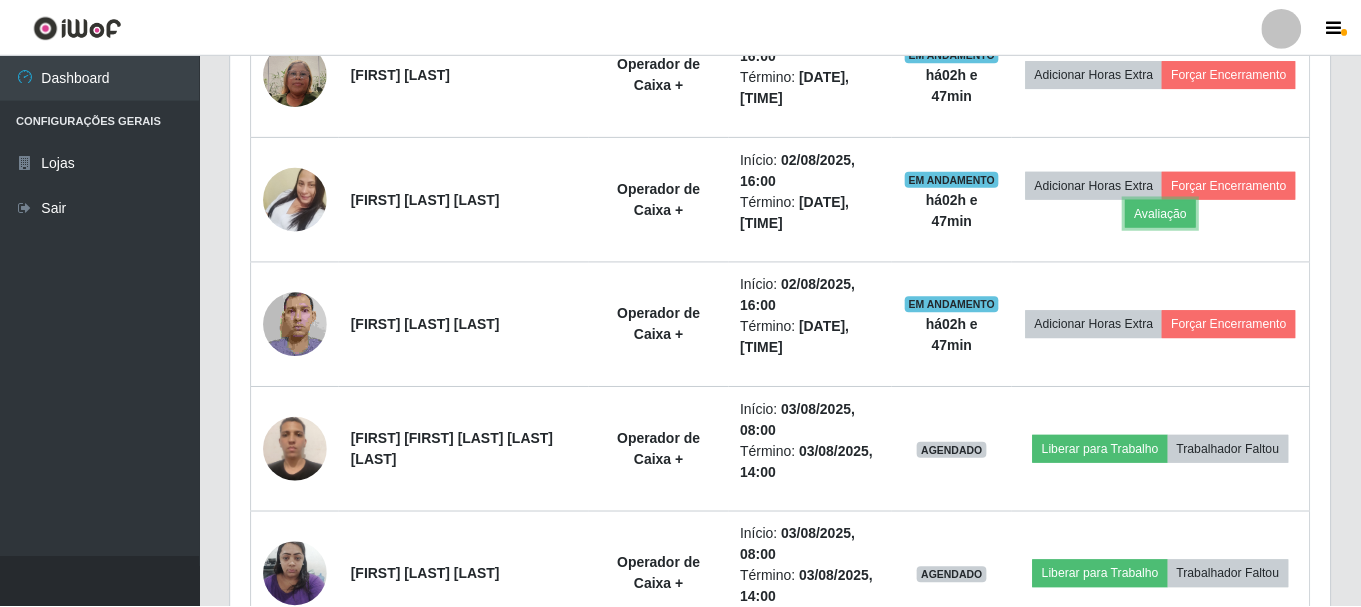 scroll, scrollTop: 999585, scrollLeft: 998901, axis: both 